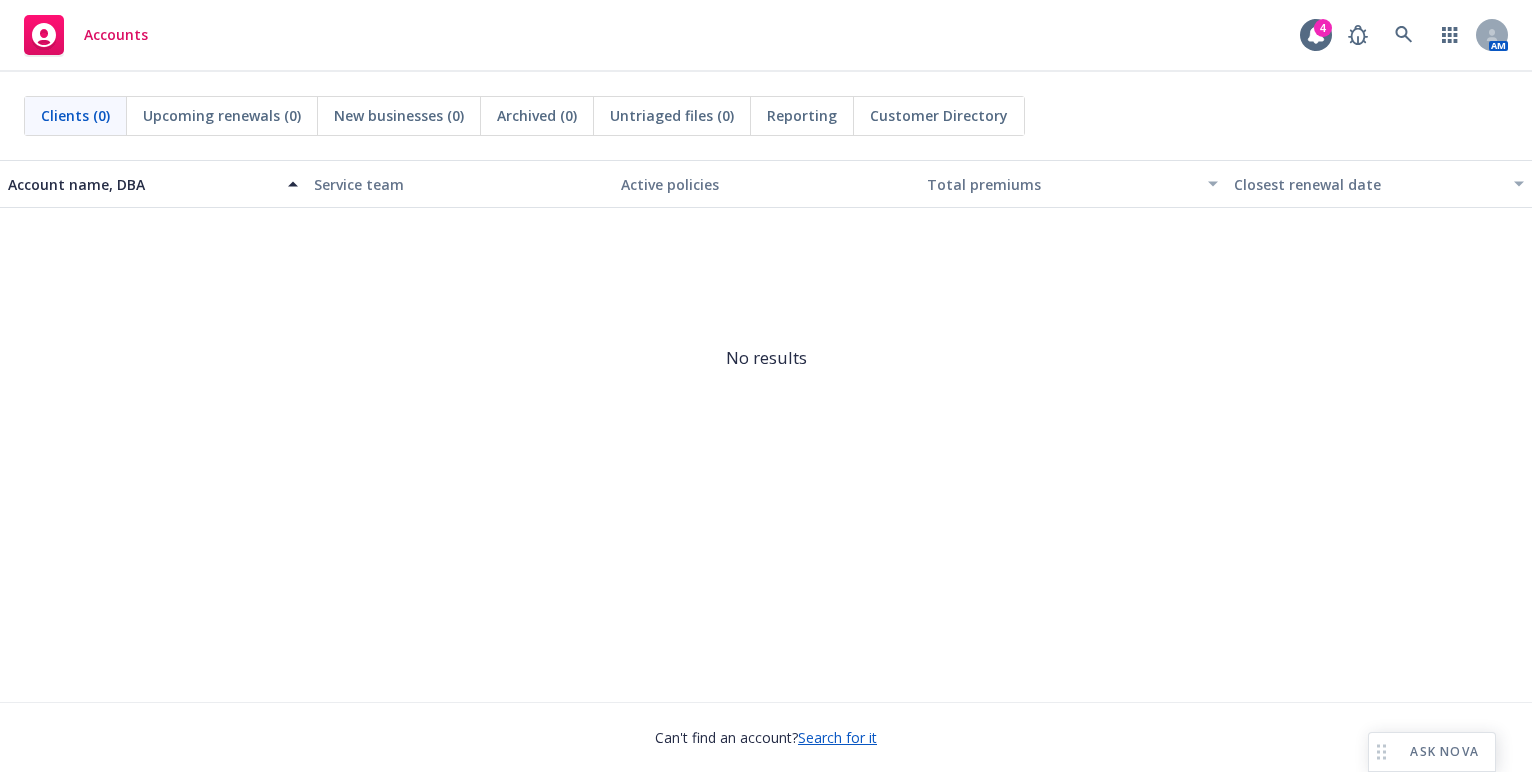 scroll, scrollTop: 0, scrollLeft: 0, axis: both 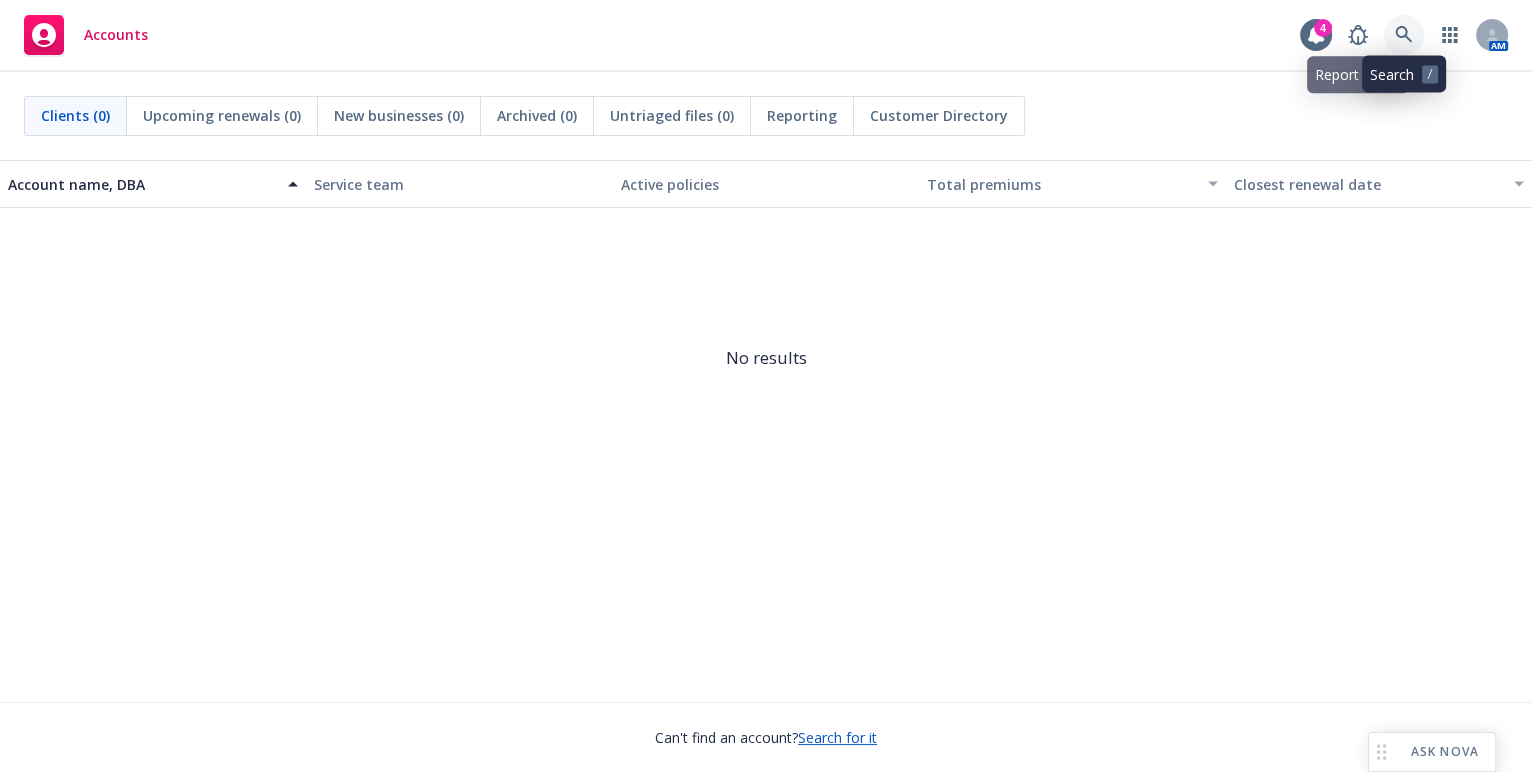 click 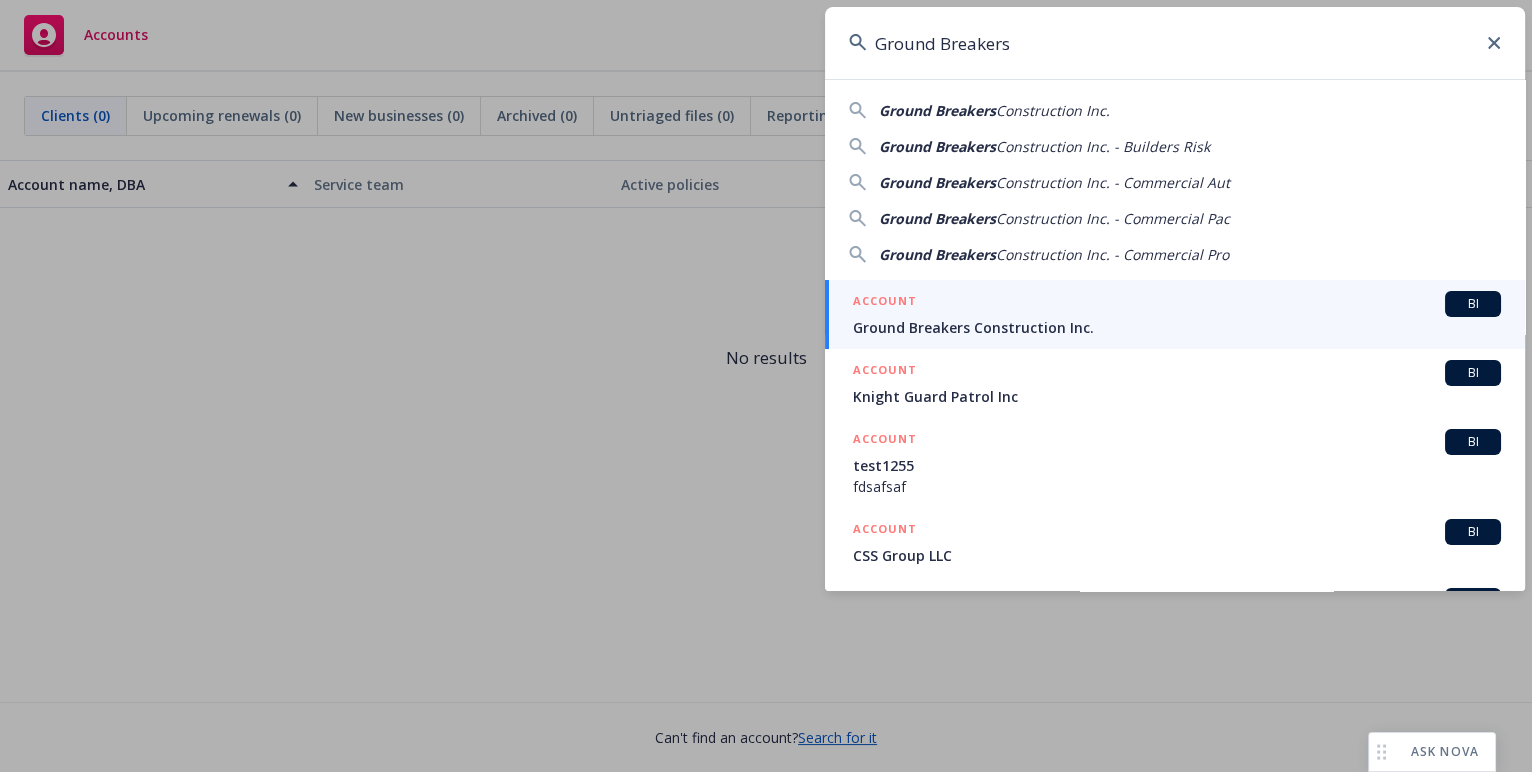 type on "Ground Breakers" 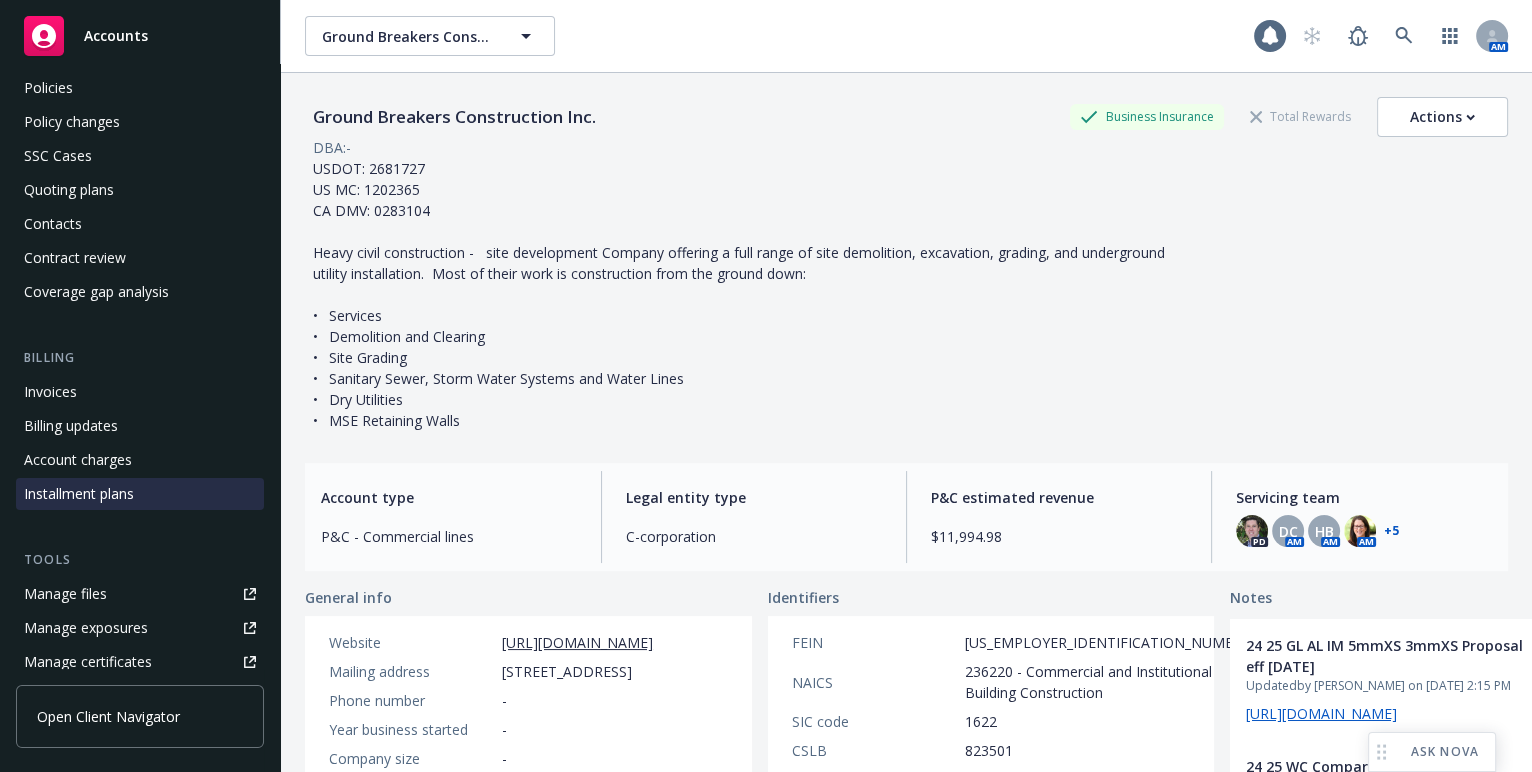 scroll, scrollTop: 181, scrollLeft: 0, axis: vertical 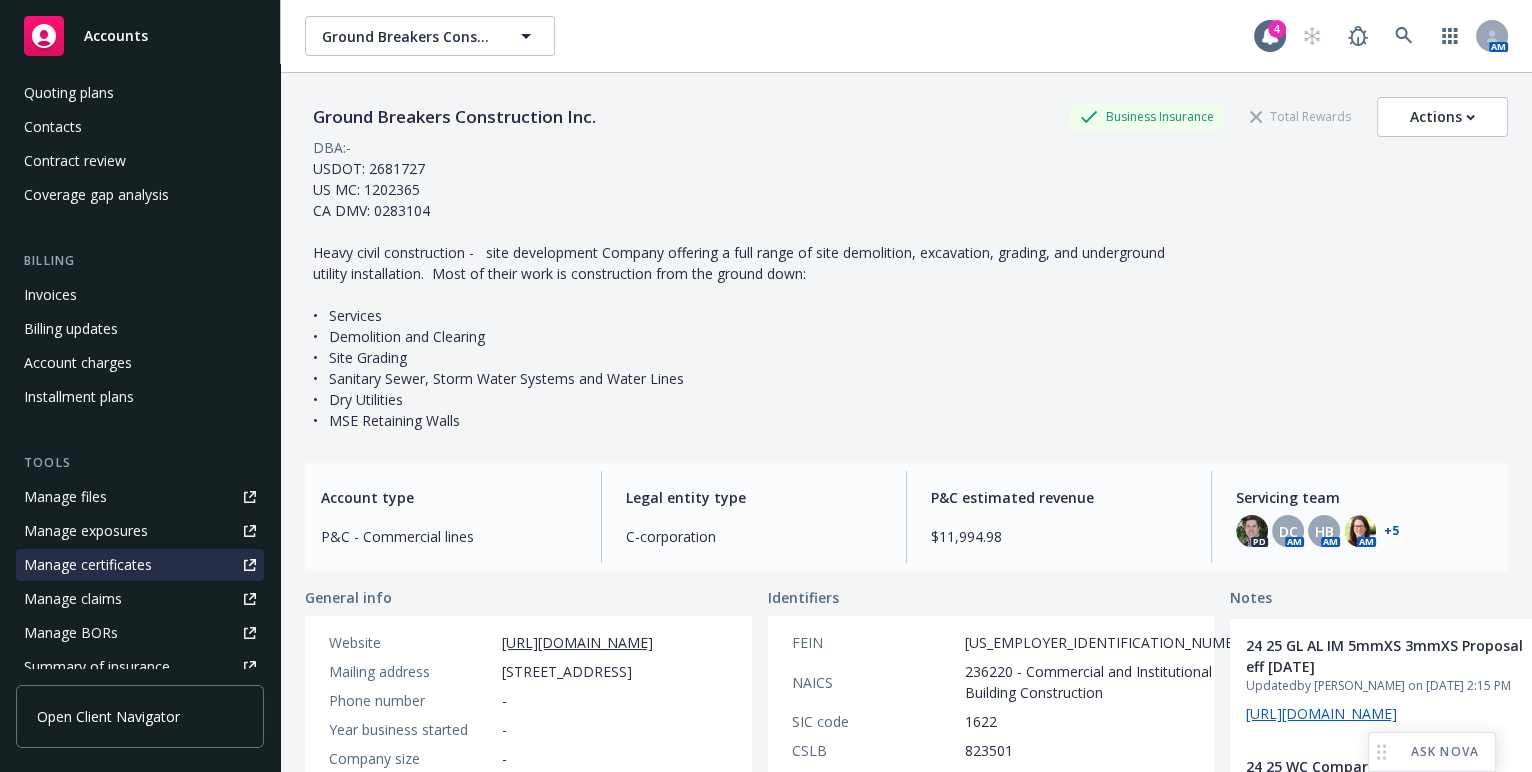 click on "Manage certificates" at bounding box center [88, 565] 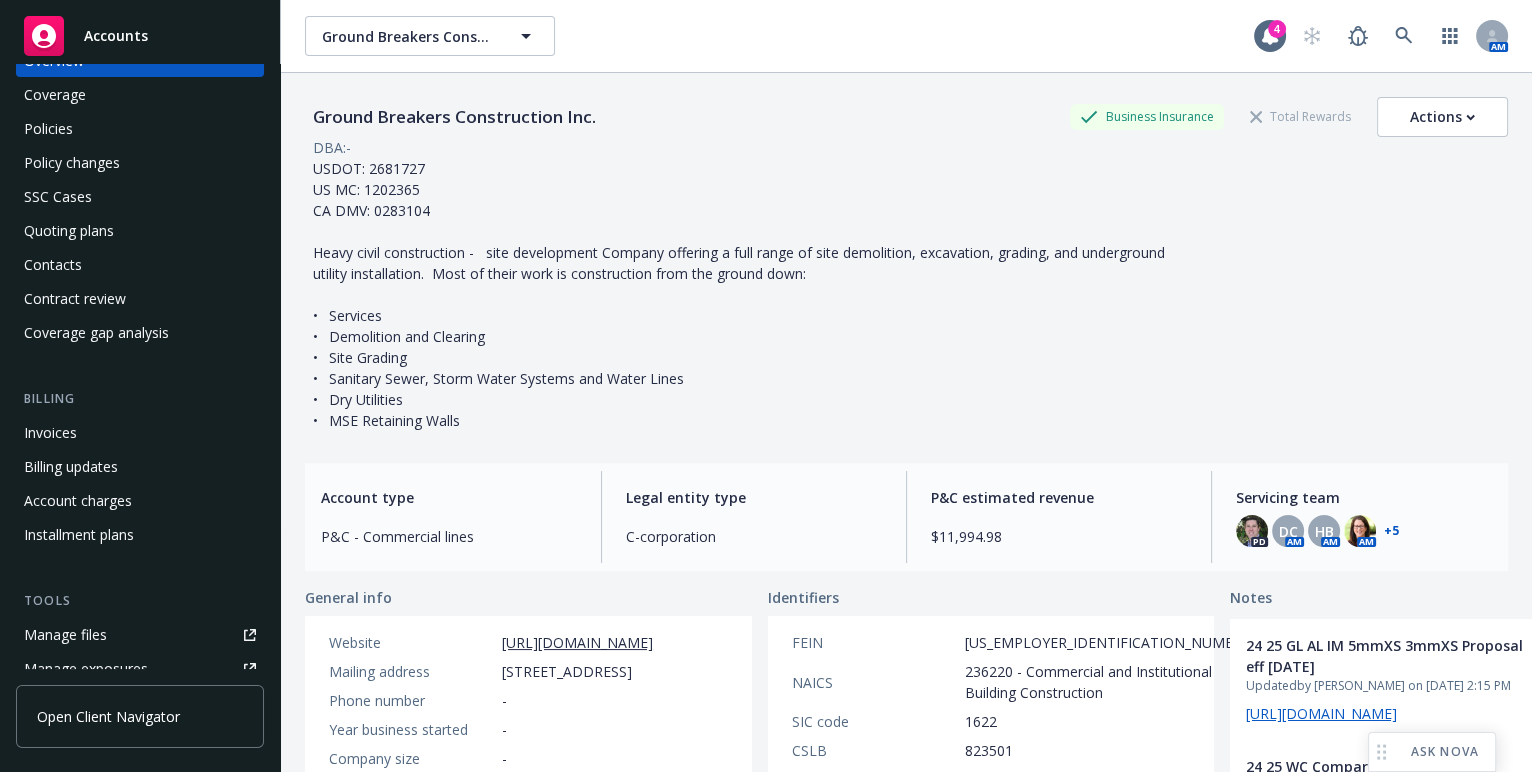 scroll, scrollTop: 0, scrollLeft: 0, axis: both 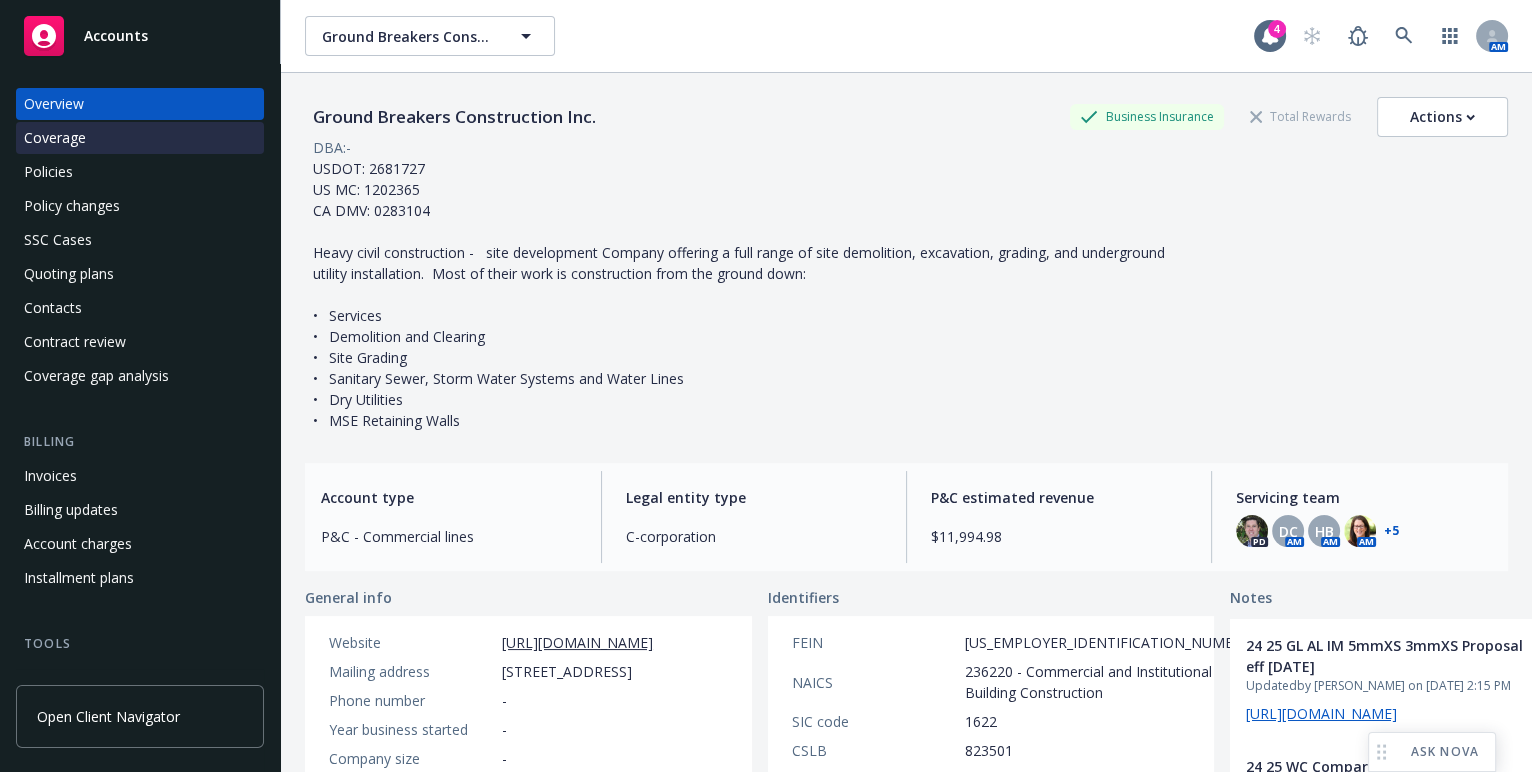 click on "Coverage" at bounding box center [140, 138] 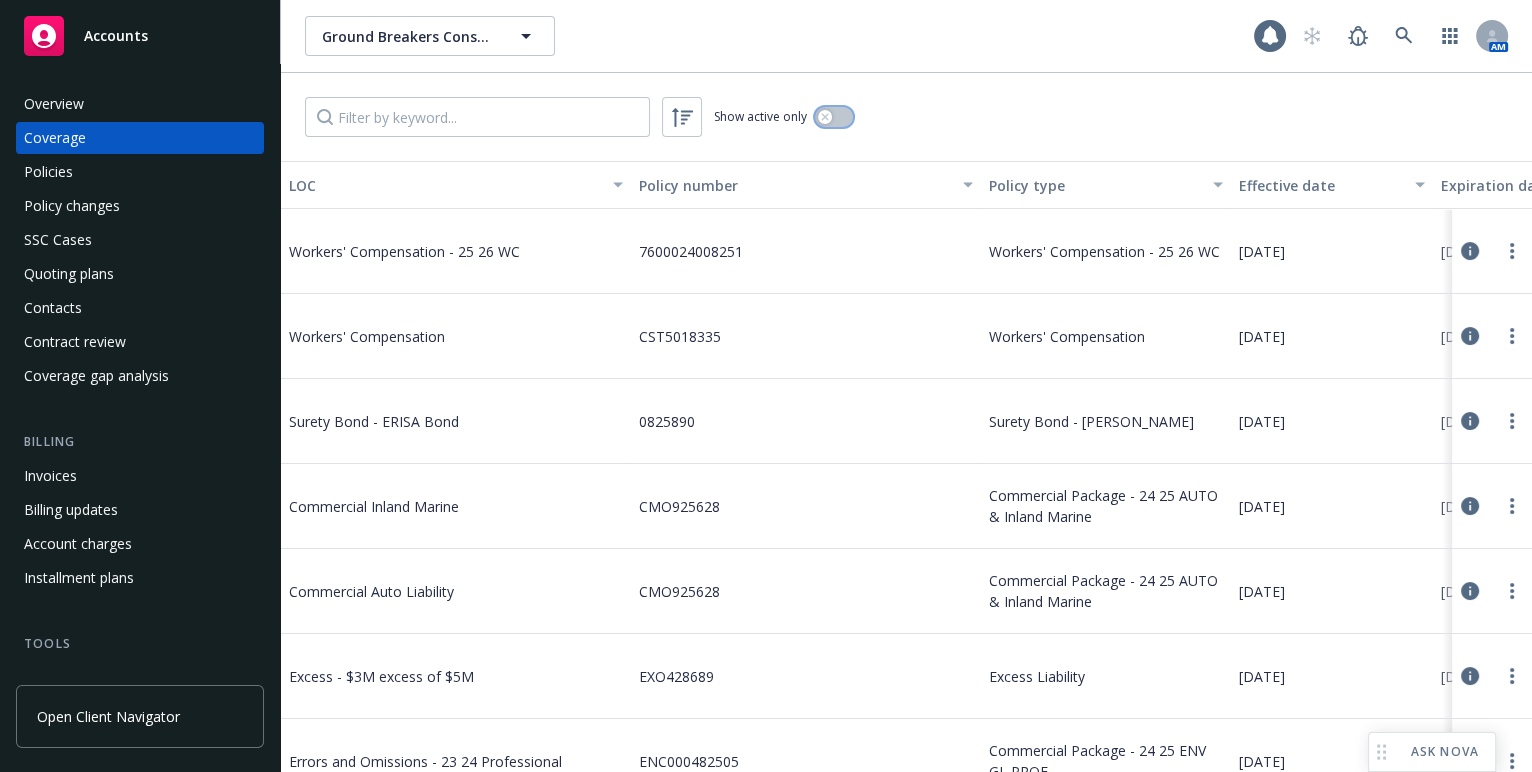 click at bounding box center (834, 117) 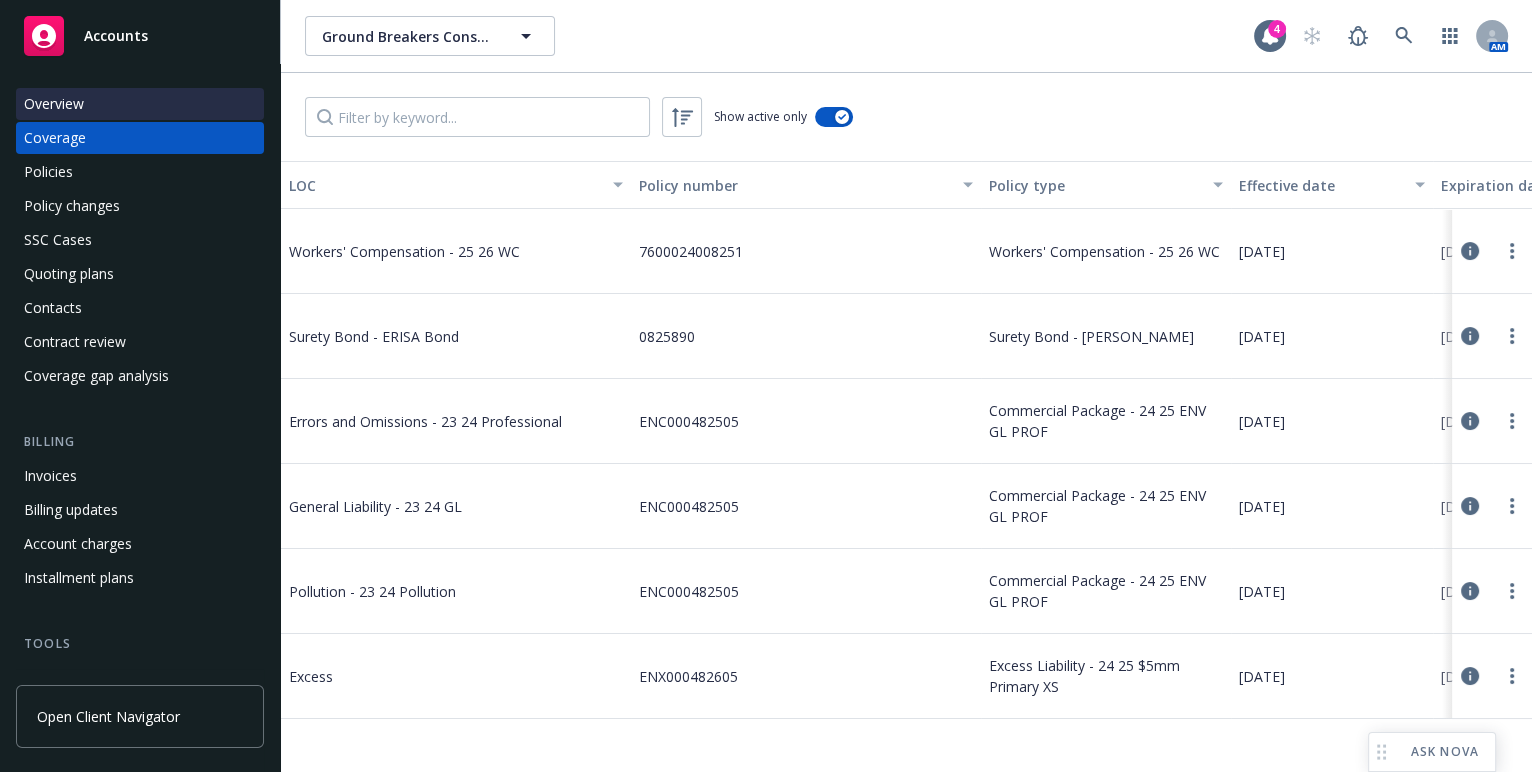 click on "Overview" at bounding box center [140, 104] 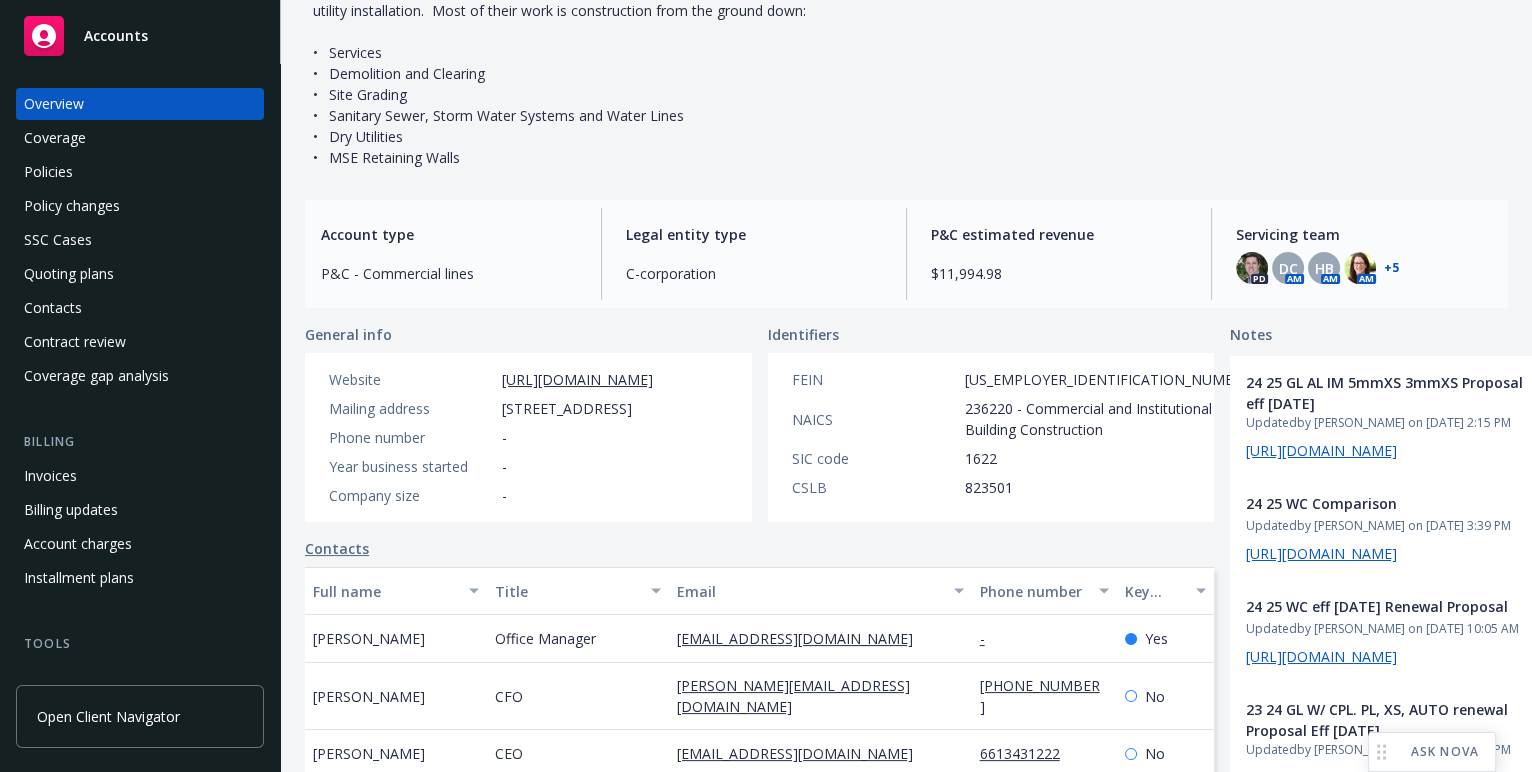 scroll, scrollTop: 454, scrollLeft: 0, axis: vertical 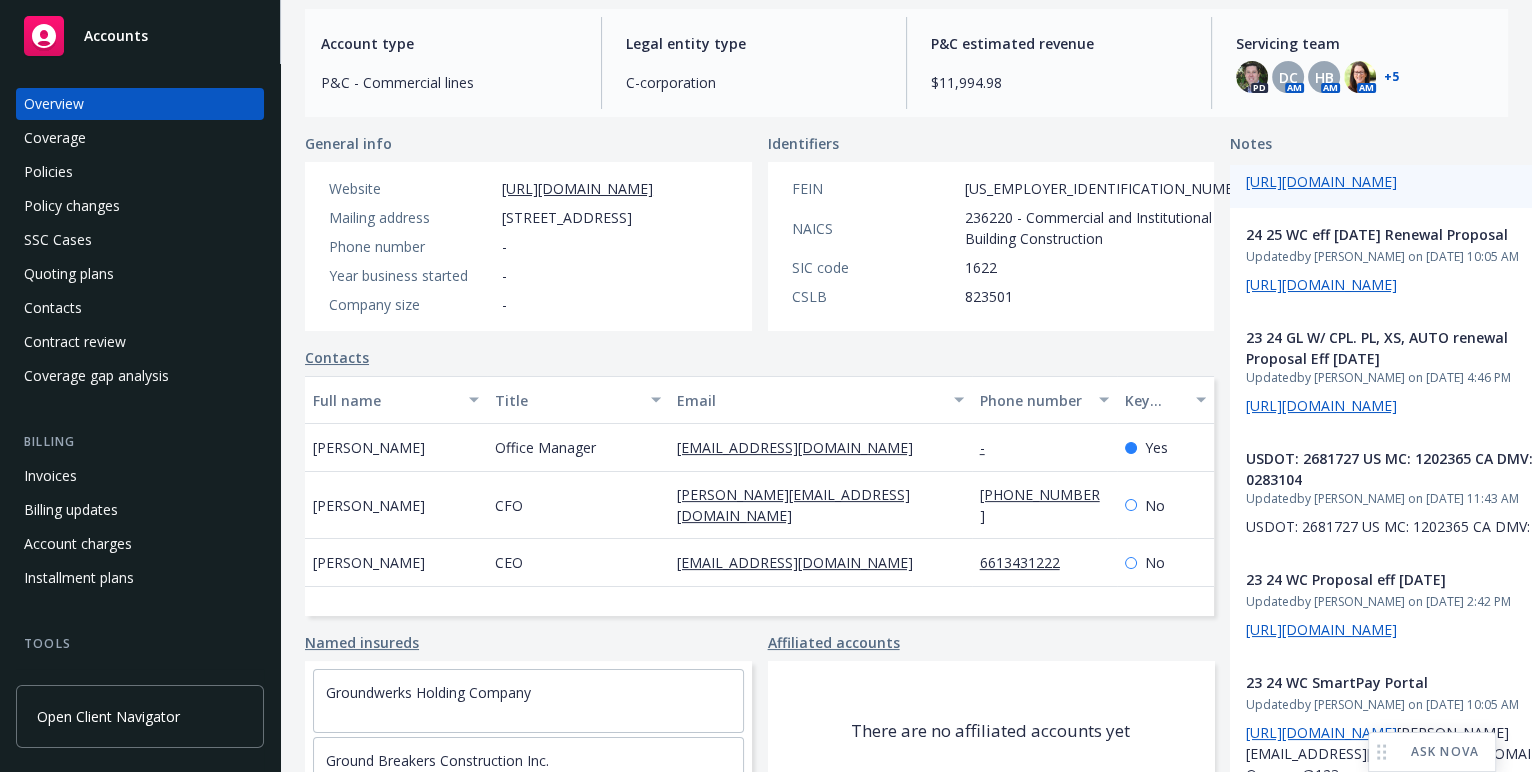 drag, startPoint x: 1260, startPoint y: 311, endPoint x: 1338, endPoint y: 169, distance: 162.01234 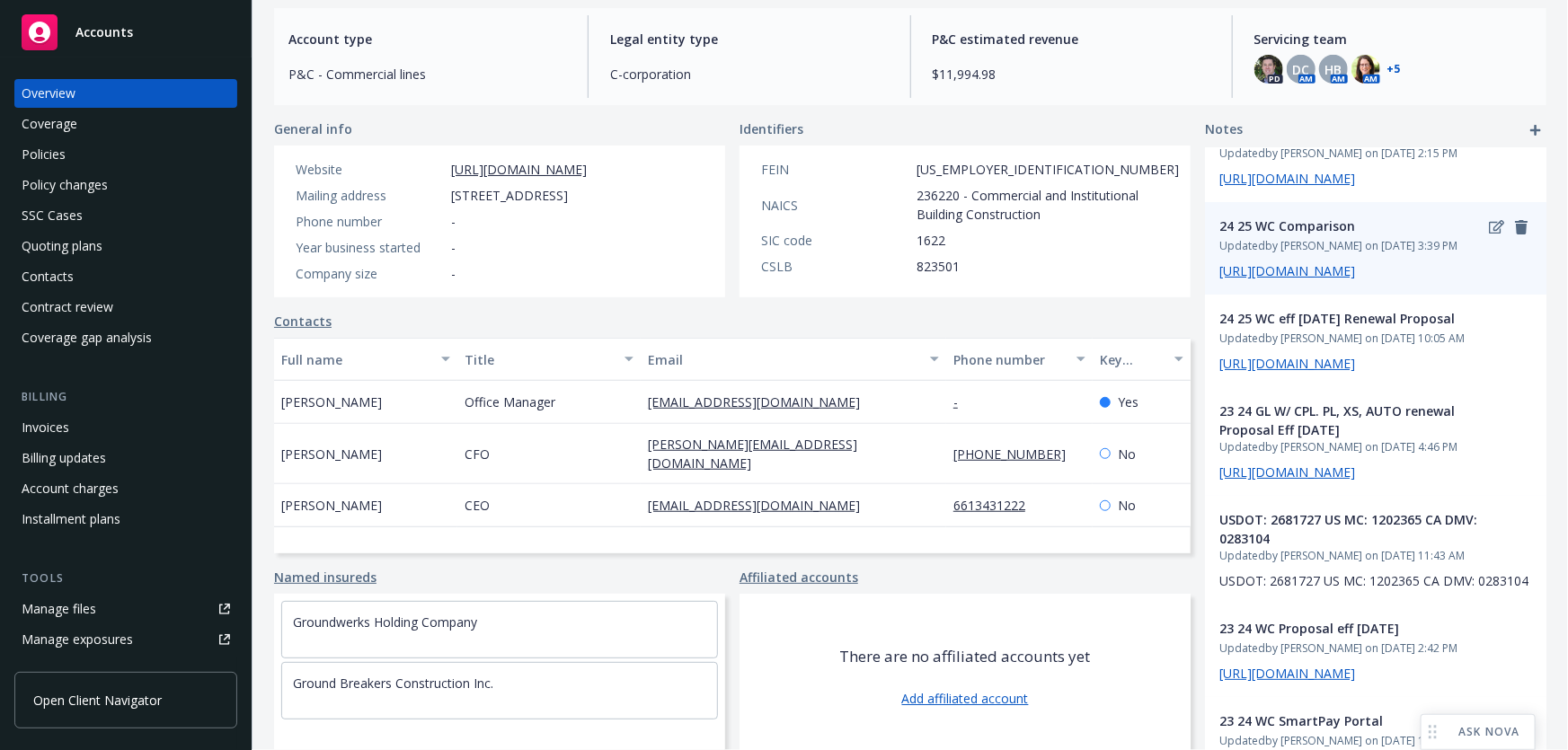 scroll, scrollTop: 0, scrollLeft: 0, axis: both 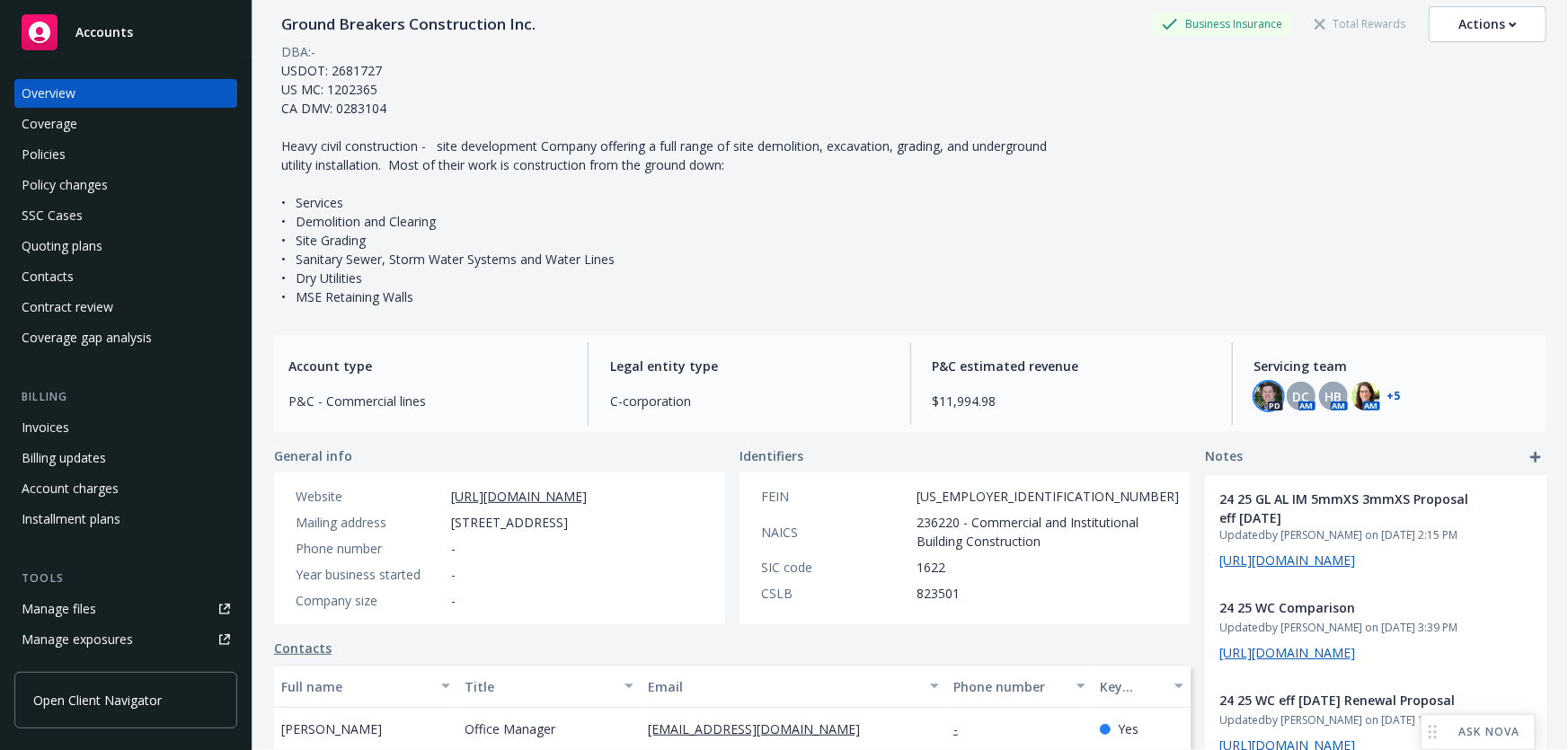 click at bounding box center [1269, 396] 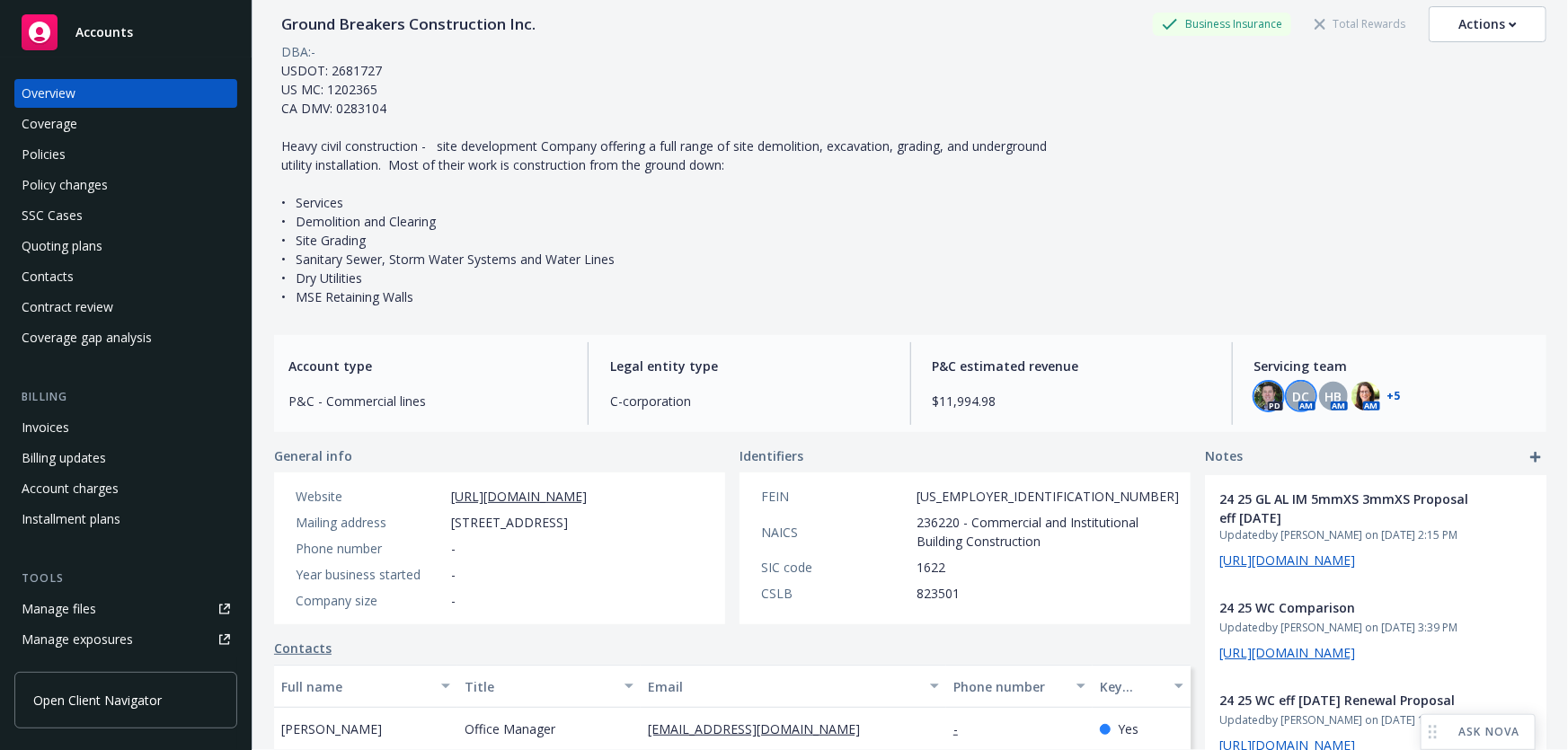 click on "DC" at bounding box center [1300, 396] 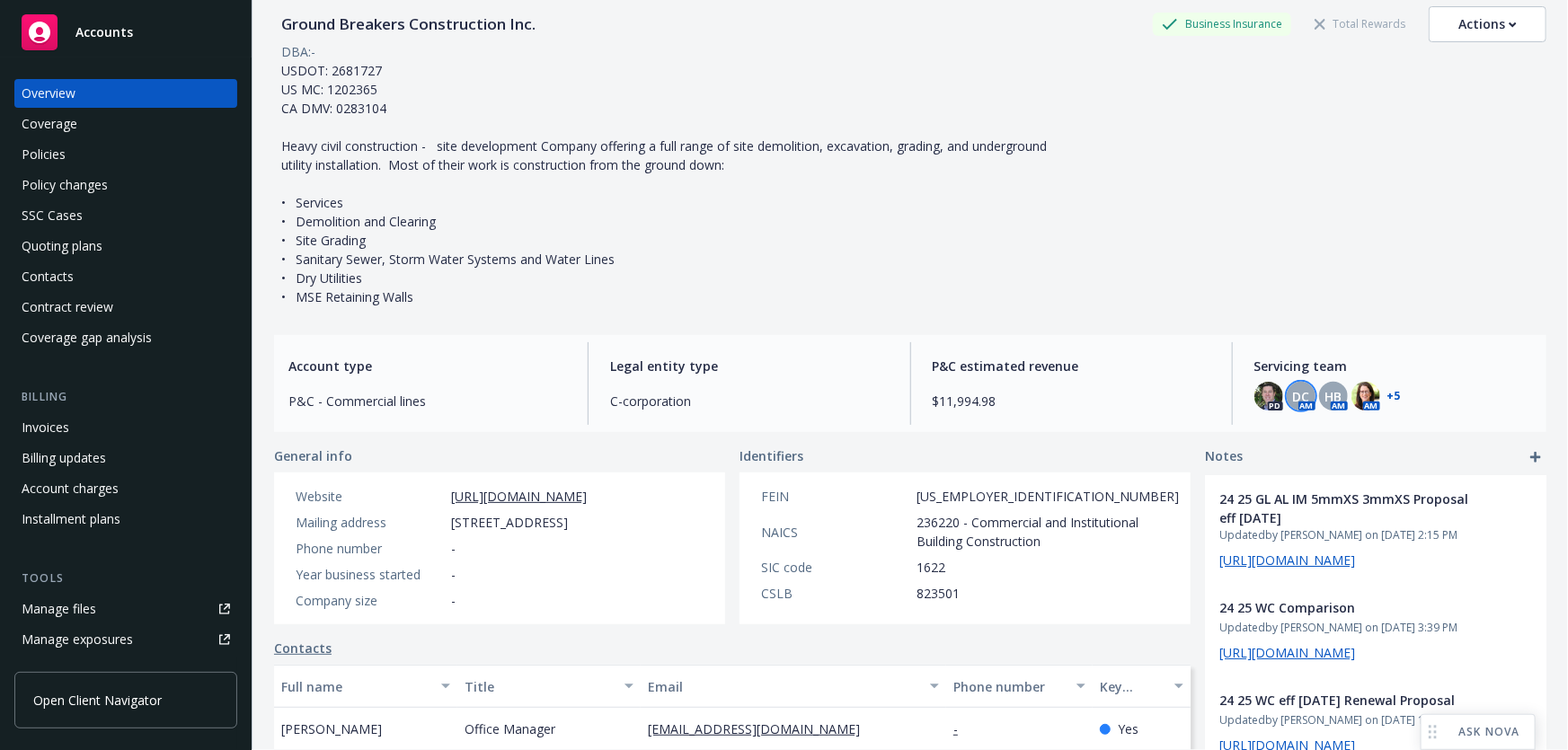 click on "PD DC AM HB AM AM + 5" at bounding box center [1393, 396] 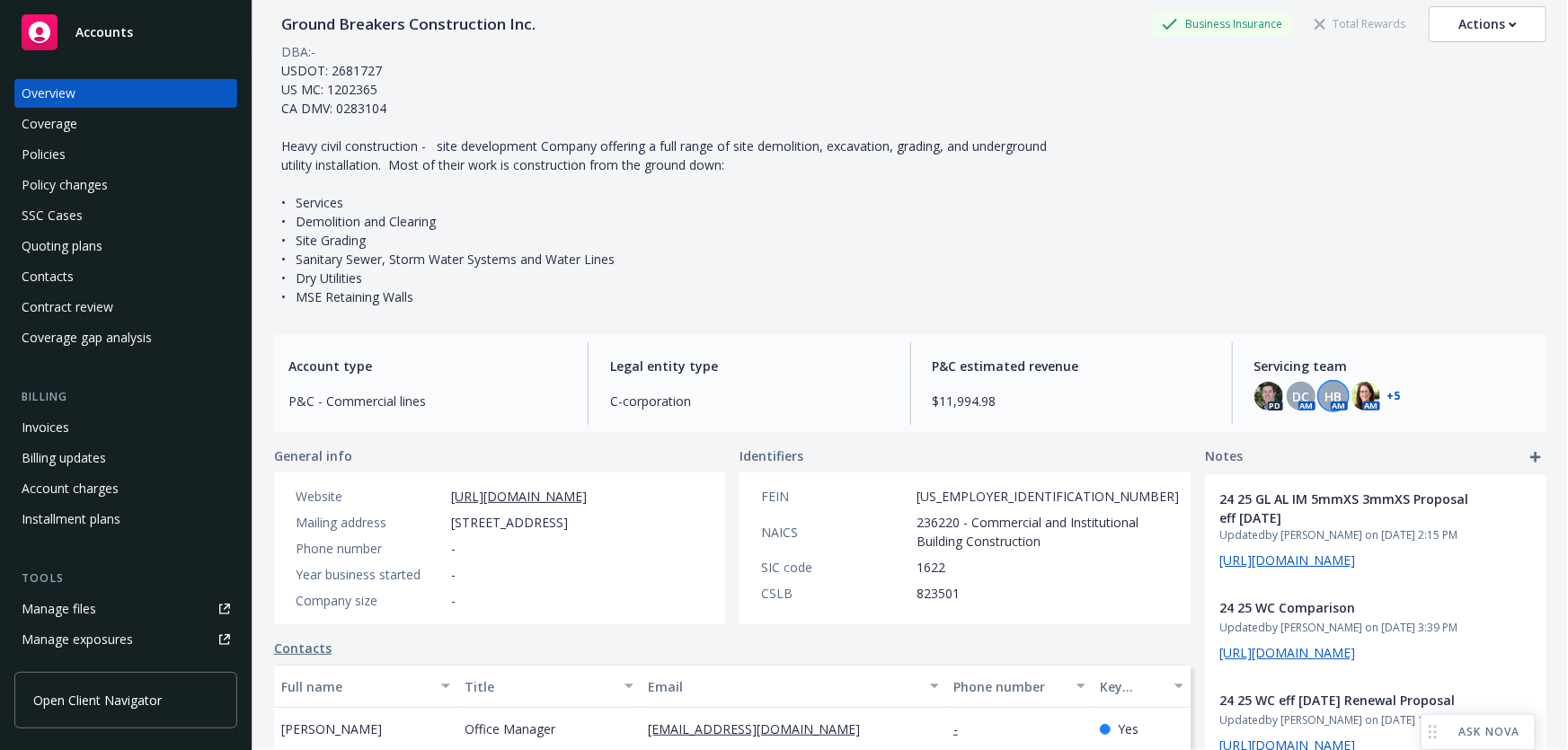 click on "HB" at bounding box center (1333, 396) 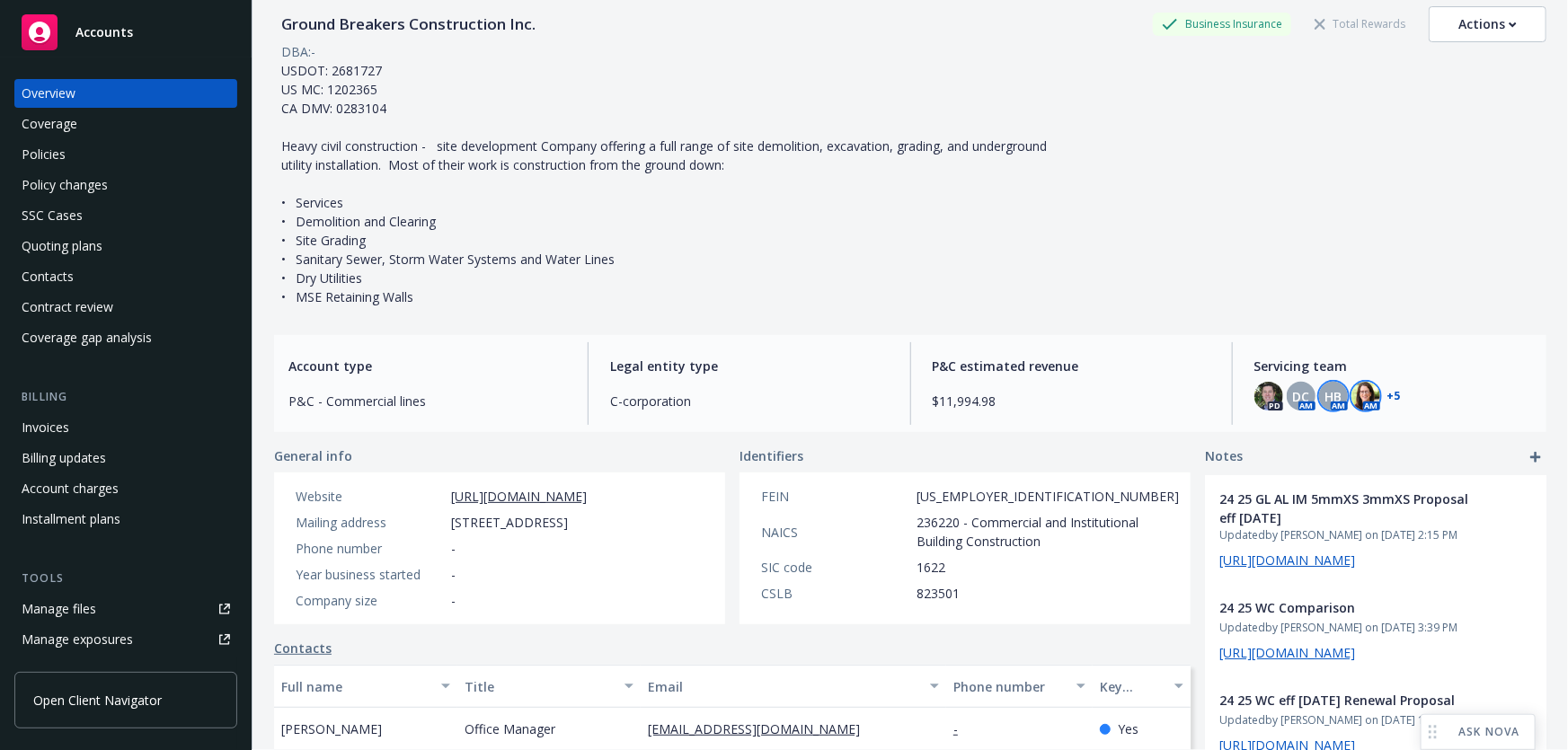 click at bounding box center (1366, 396) 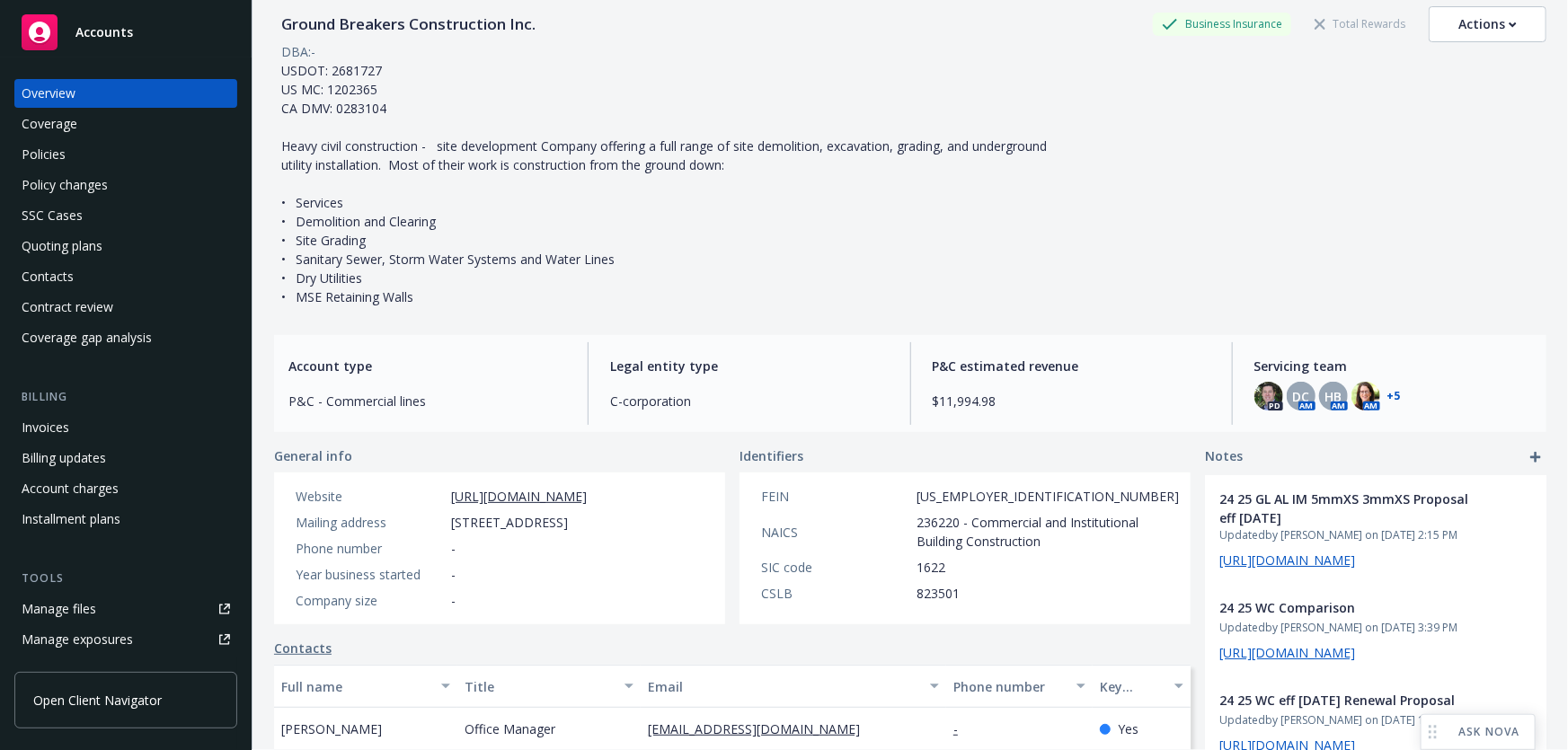 click on "Ground Breakers Construction Inc.   Business Insurance   Total Rewards Actions DBA:  - USDOT: 2681727
US MC: 1202365
CA DMV: 0283104
Heavy civil construction -   site development Company offering a full range of site demolition, excavation, grading, and underground utility installation.  Most of their work is construction from the ground down:
•	Services
•	Demolition and Clearing
•	Site Grading
•	Sanitary Sewer, Storm Water Systems and Water Lines
•	Dry Utilities
•	MSE Retaining Walls Account type P&C - Commercial lines Legal entity type C-corporation P&C estimated revenue $11,994.98 Servicing team PD DC AM HB AM AM + 5 General info Website [URL][DOMAIN_NAME] Mailing address [GEOGRAPHIC_DATA] Phone number - Year business started - Company size - Identifiers FEIN [US_EMPLOYER_IDENTIFICATION_NUMBER] NAICS 236220 - Commercial and Institutional Building Construction SIC code 1622 CSLB 823501 Contacts Full name Title Email Phone number Key contact [PERSON_NAME] Office Manager - Yes CFO No" at bounding box center (910, 349) 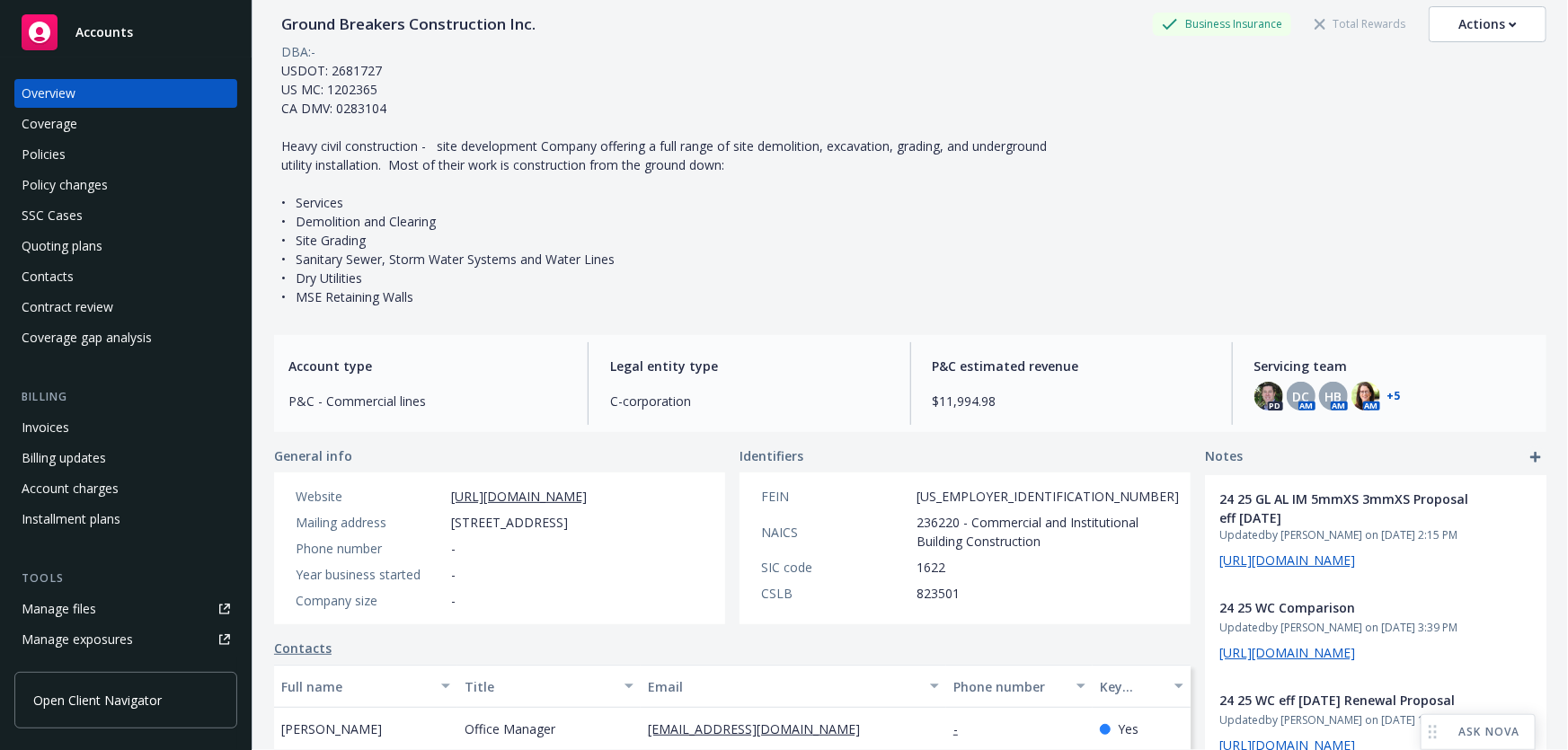 click 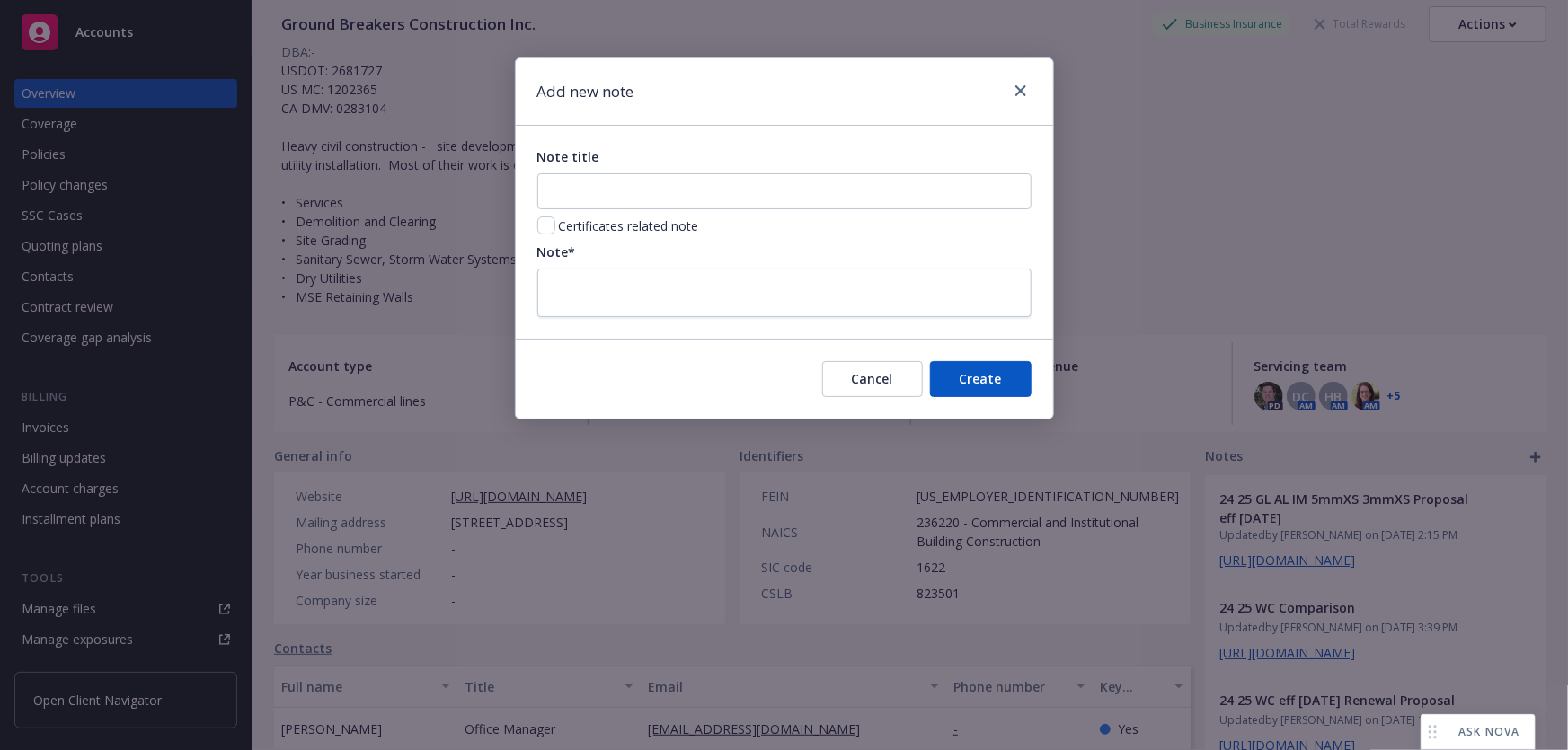 click on "Note title Certificates related note Note*" at bounding box center [784, 233] 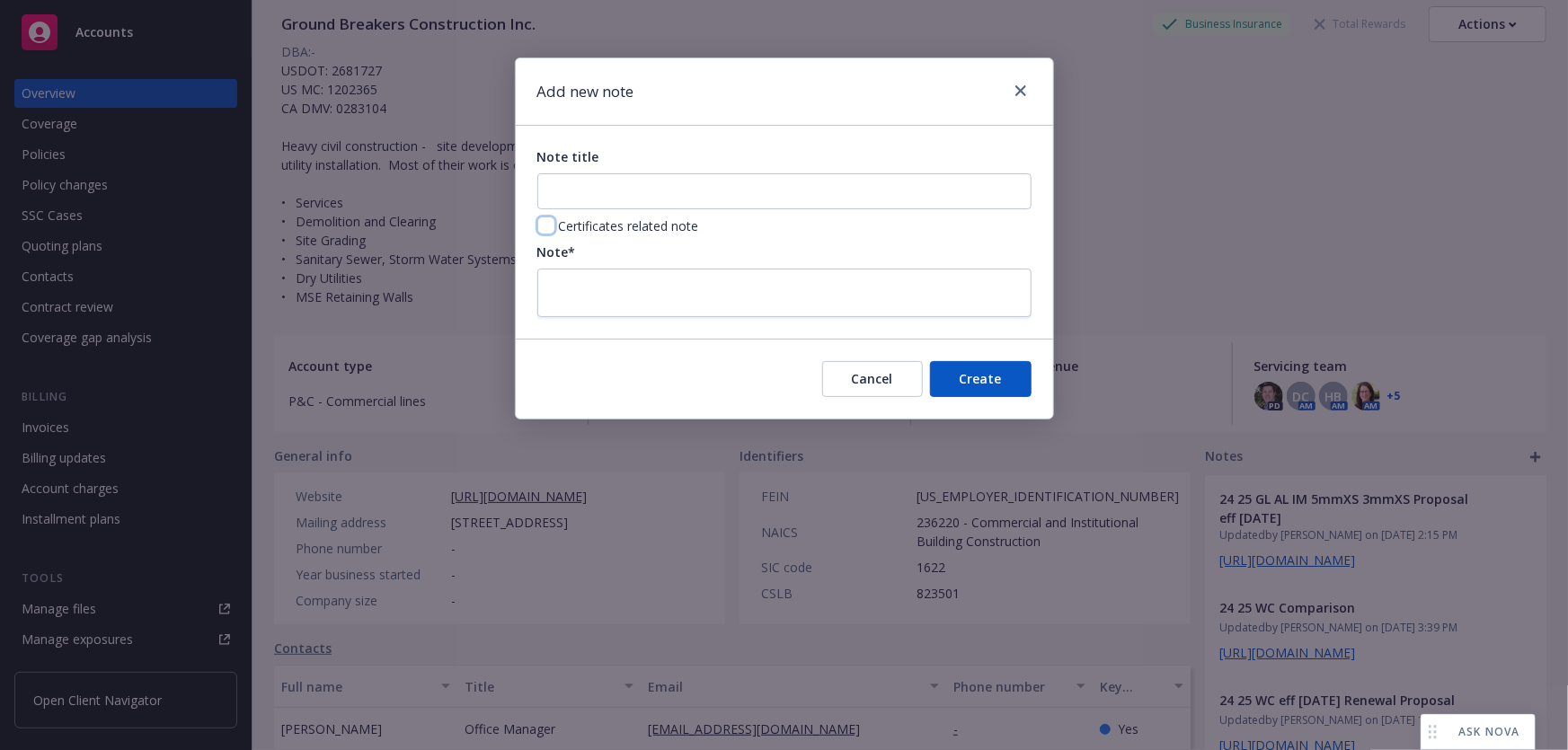 drag, startPoint x: 548, startPoint y: 229, endPoint x: 619, endPoint y: 287, distance: 91.67879 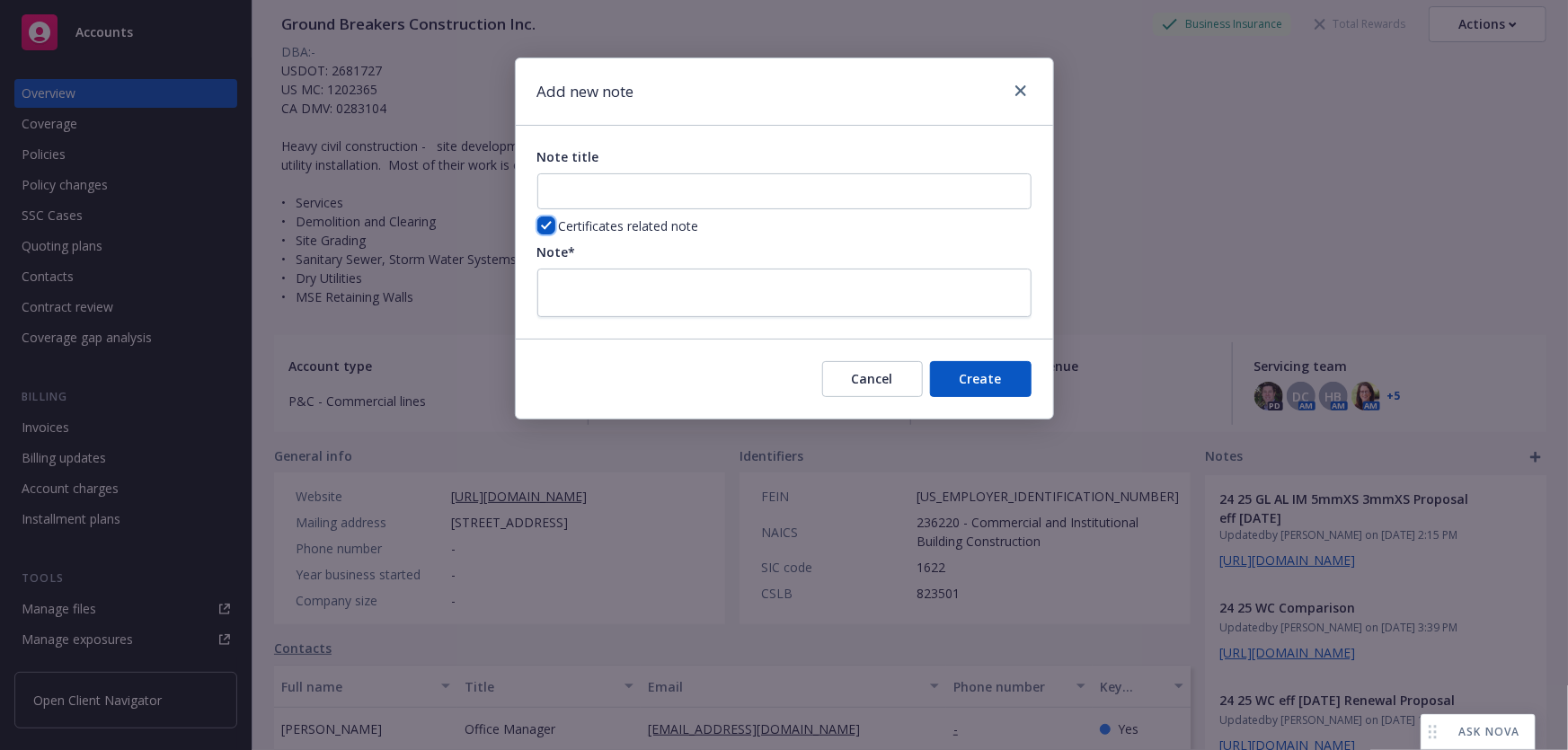 checkbox on "true" 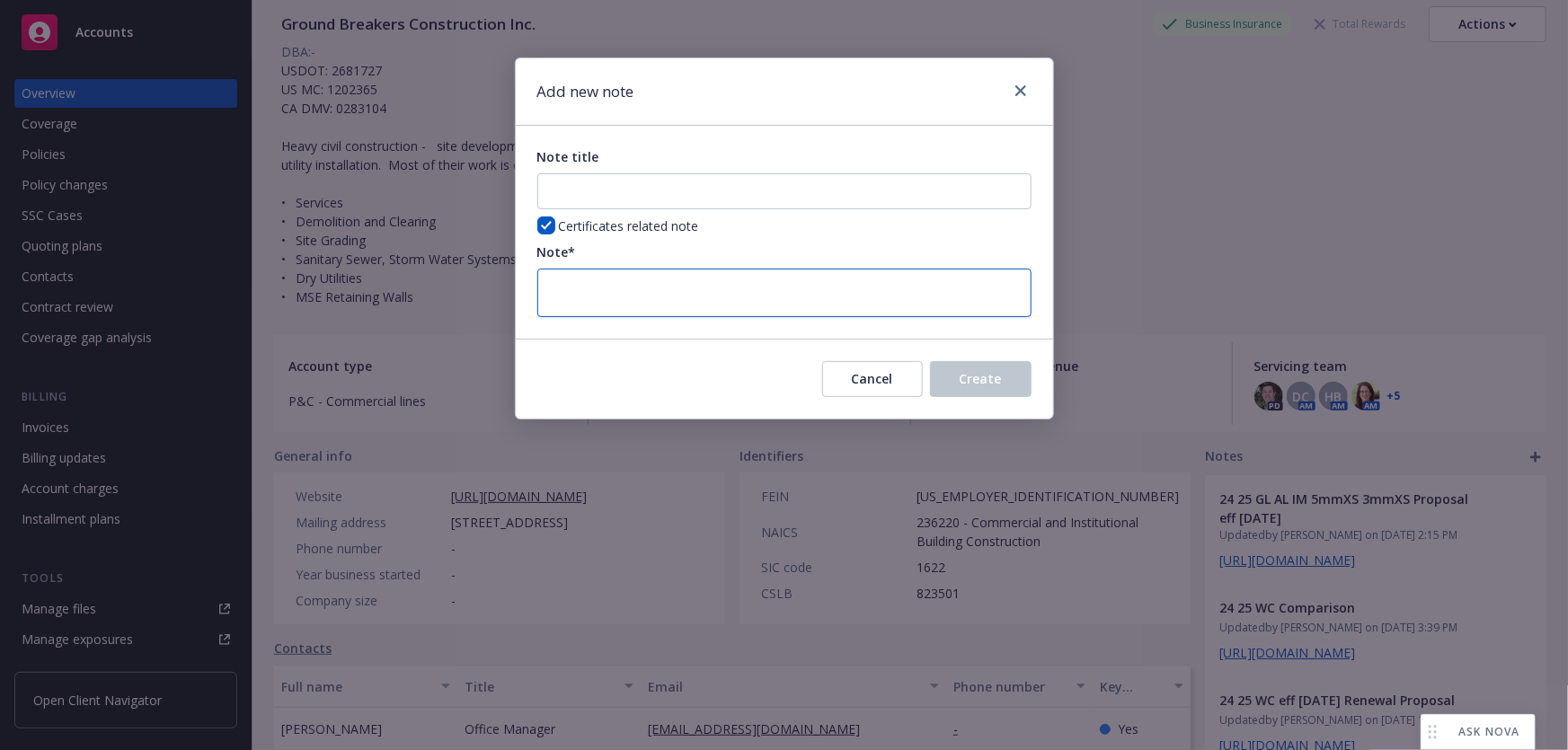 click at bounding box center [784, 293] 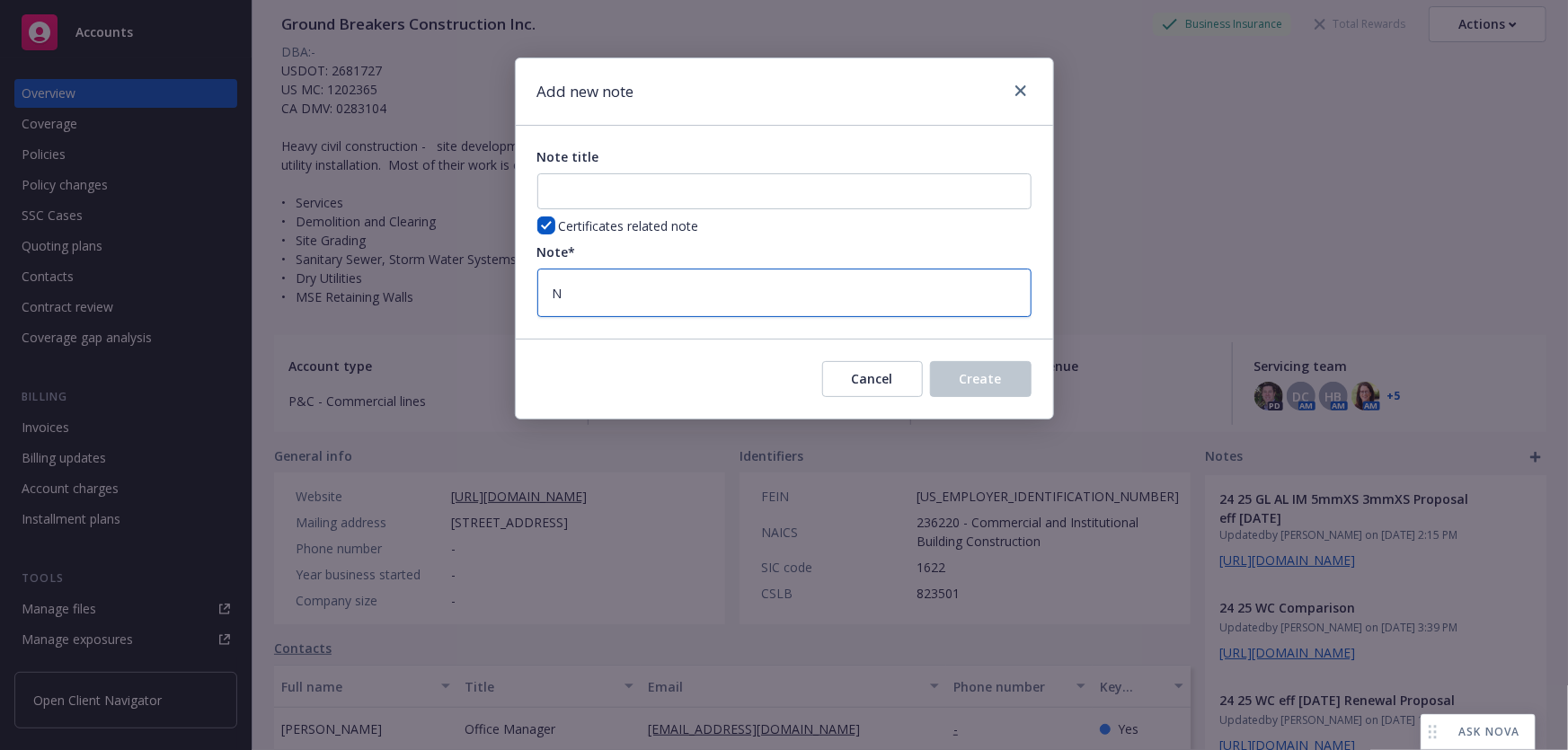 type on "No" 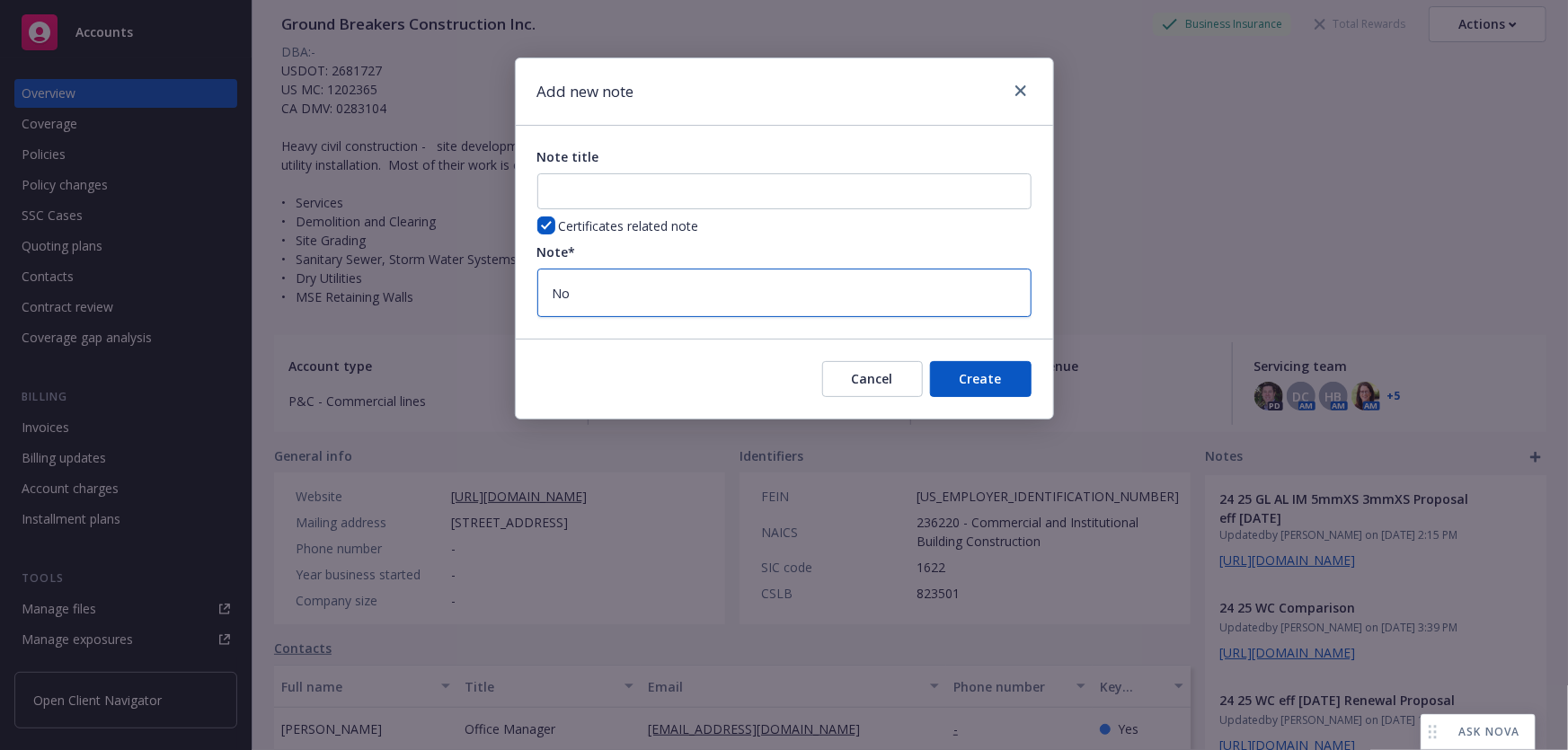 type on "No" 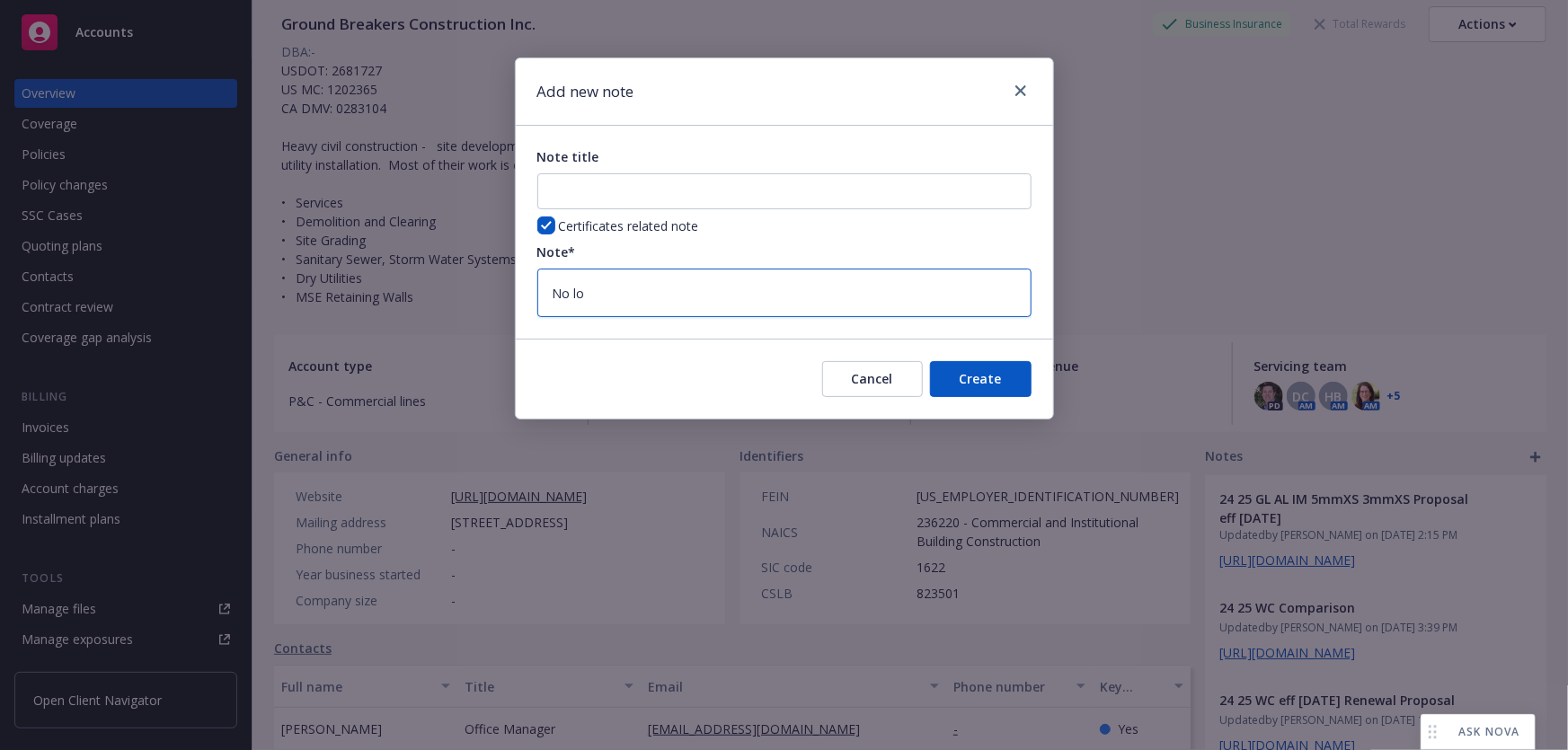 type on "No lol" 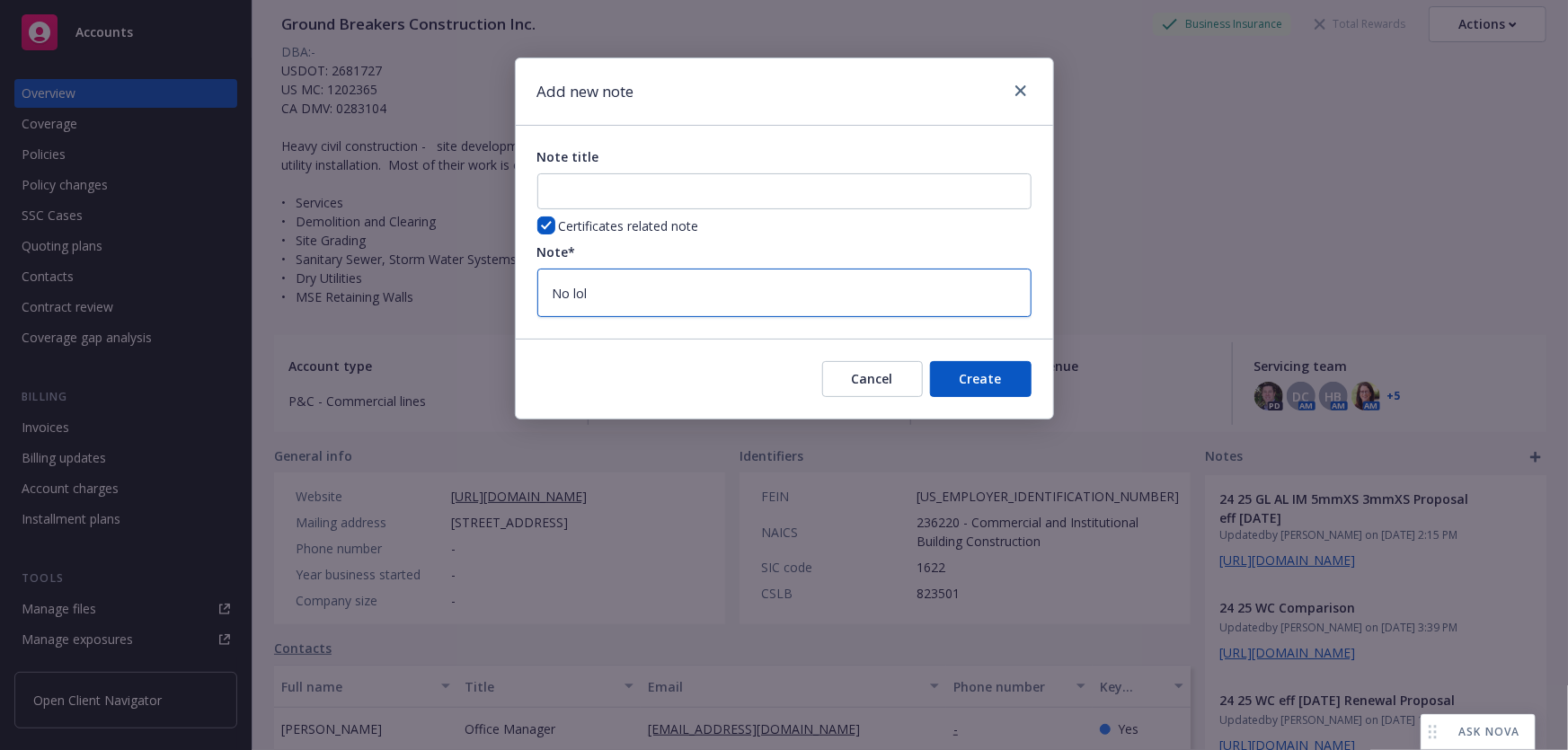 type on "No loln" 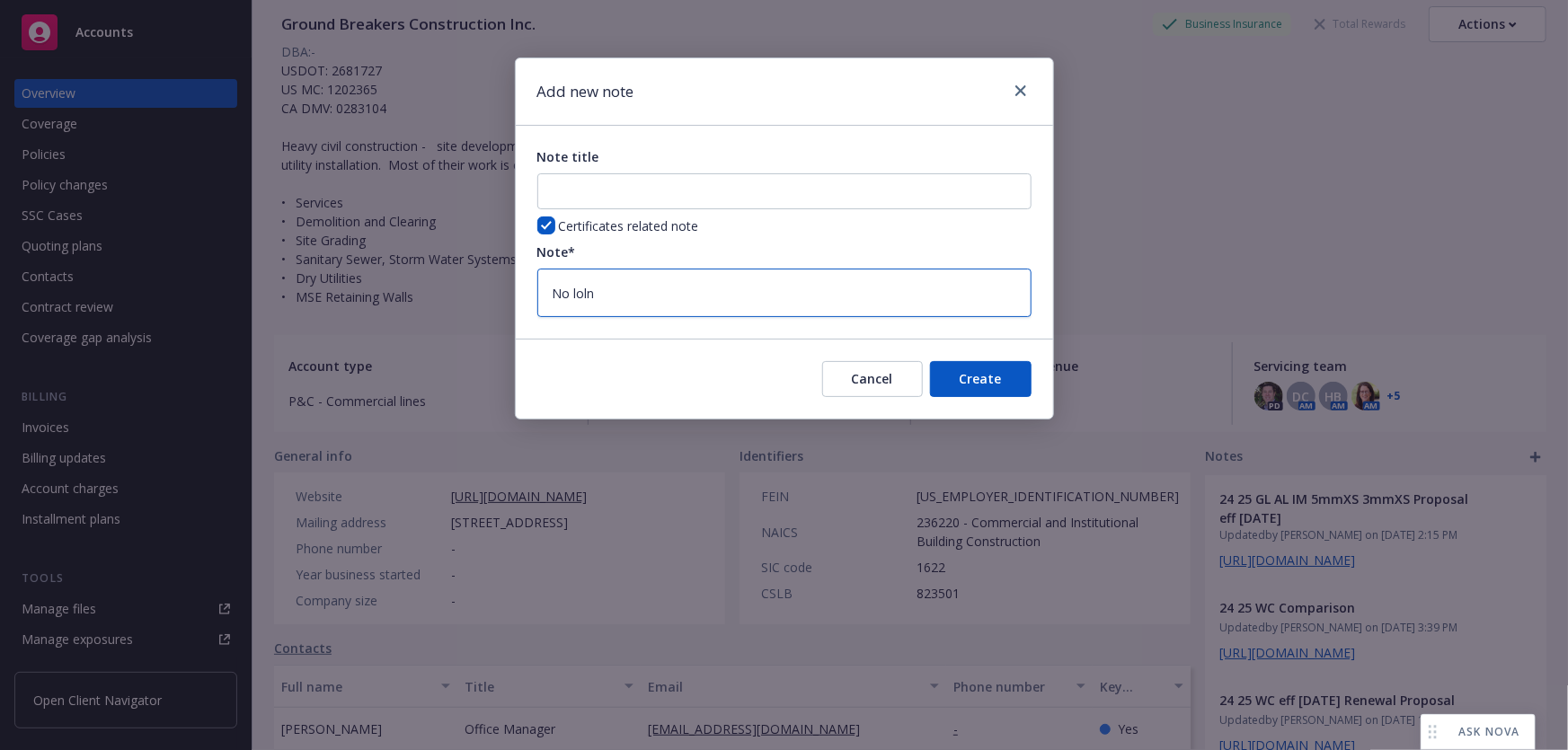 type on "No lolng" 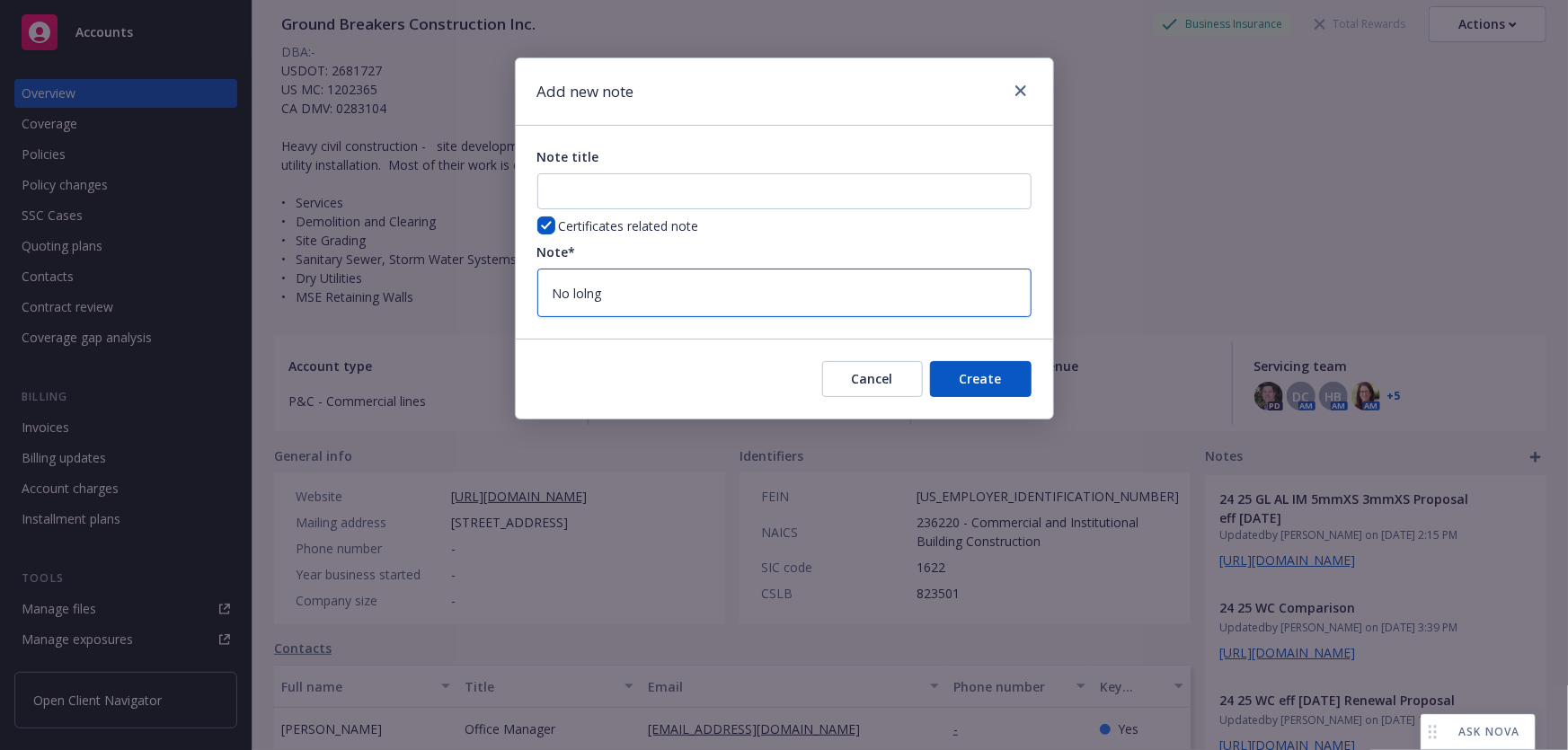 type on "No lolnge" 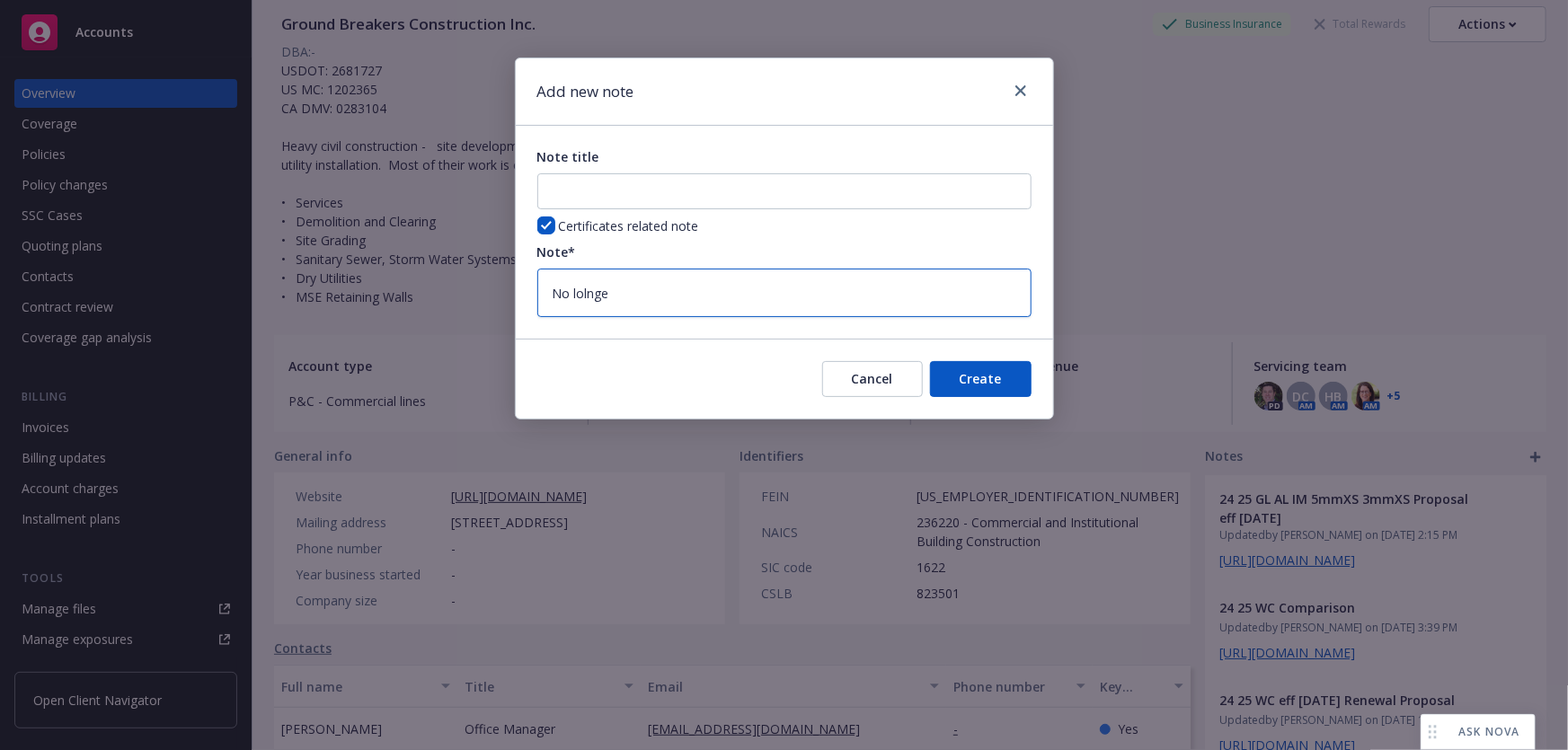 type on "No lolnger" 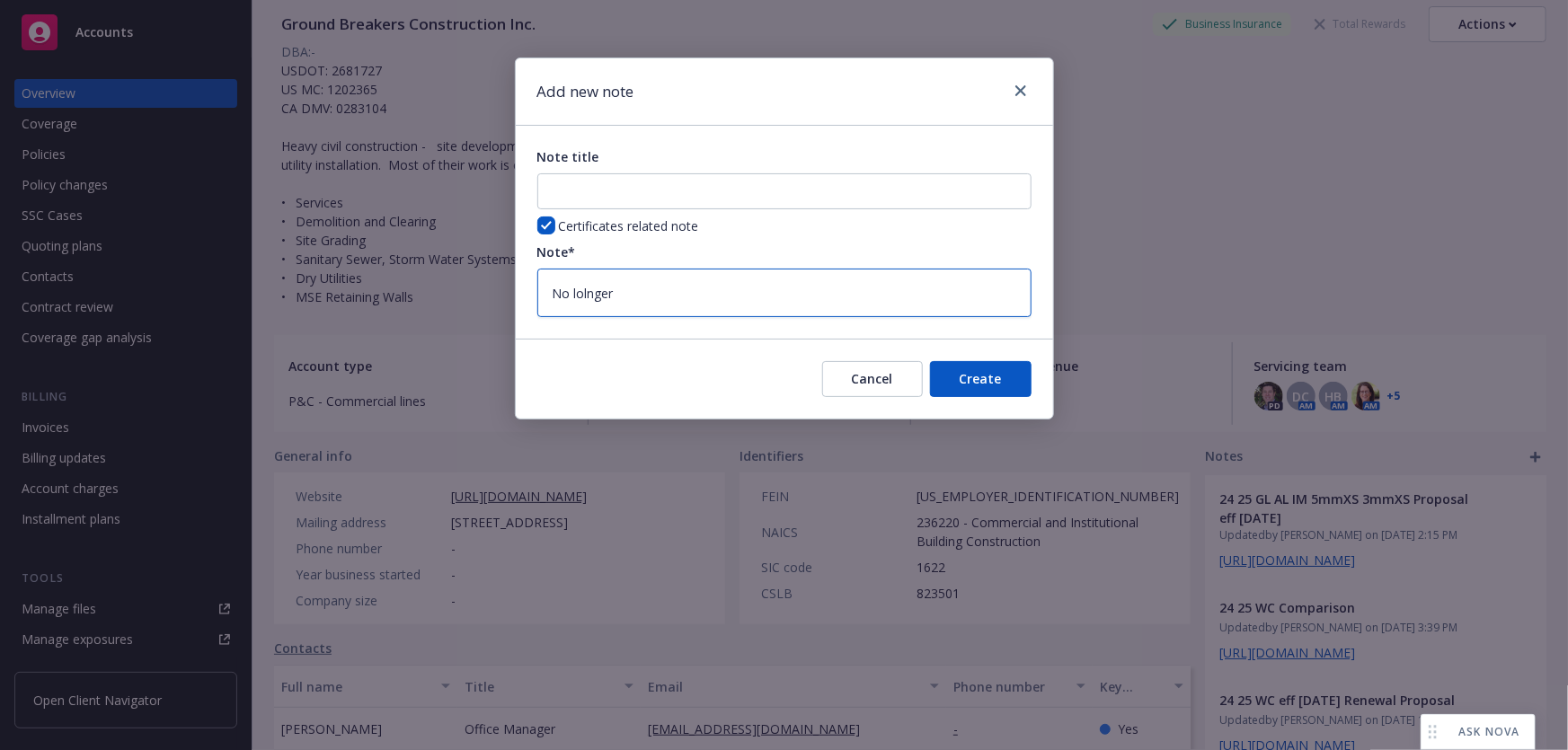 type on "No lolnger" 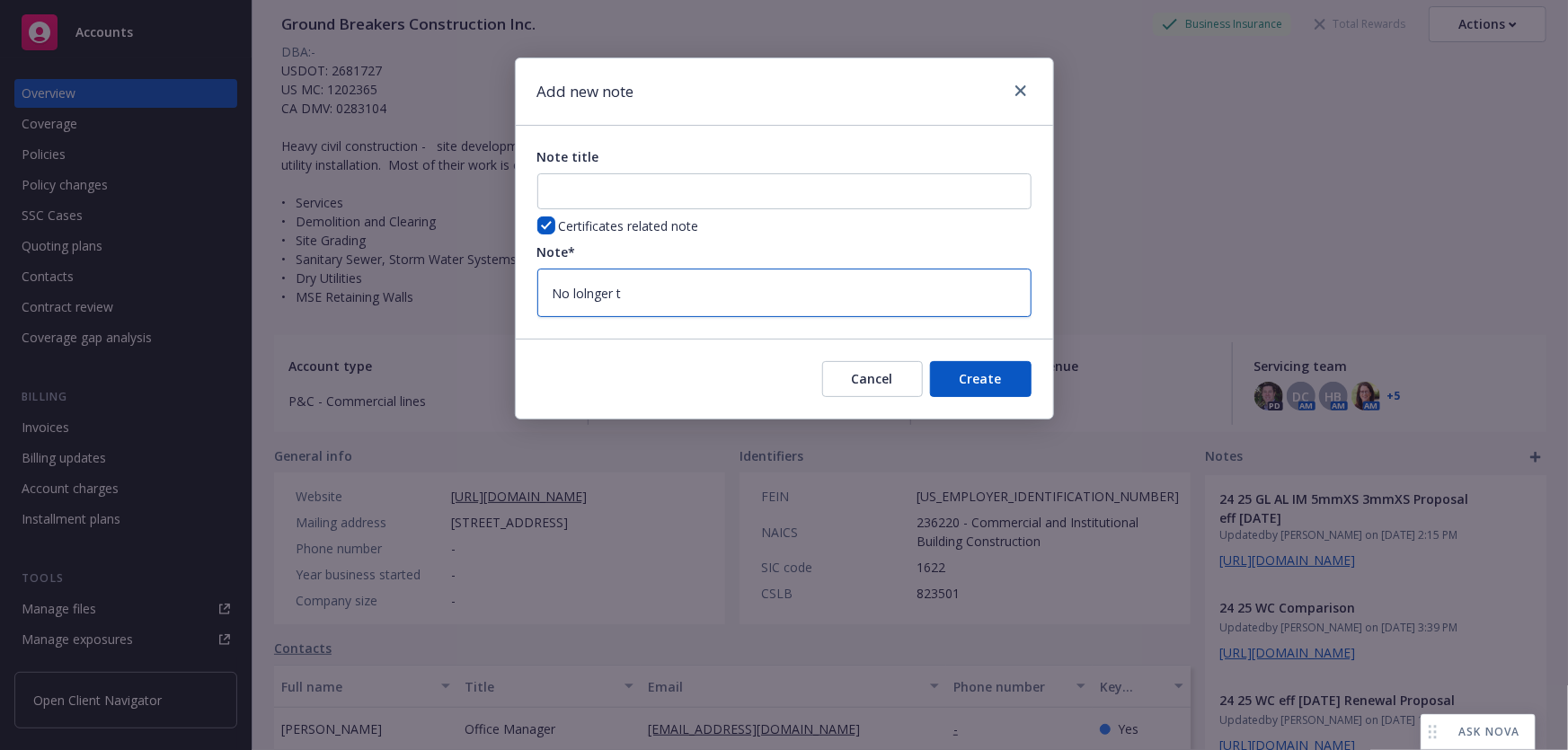 type on "No lolnger" 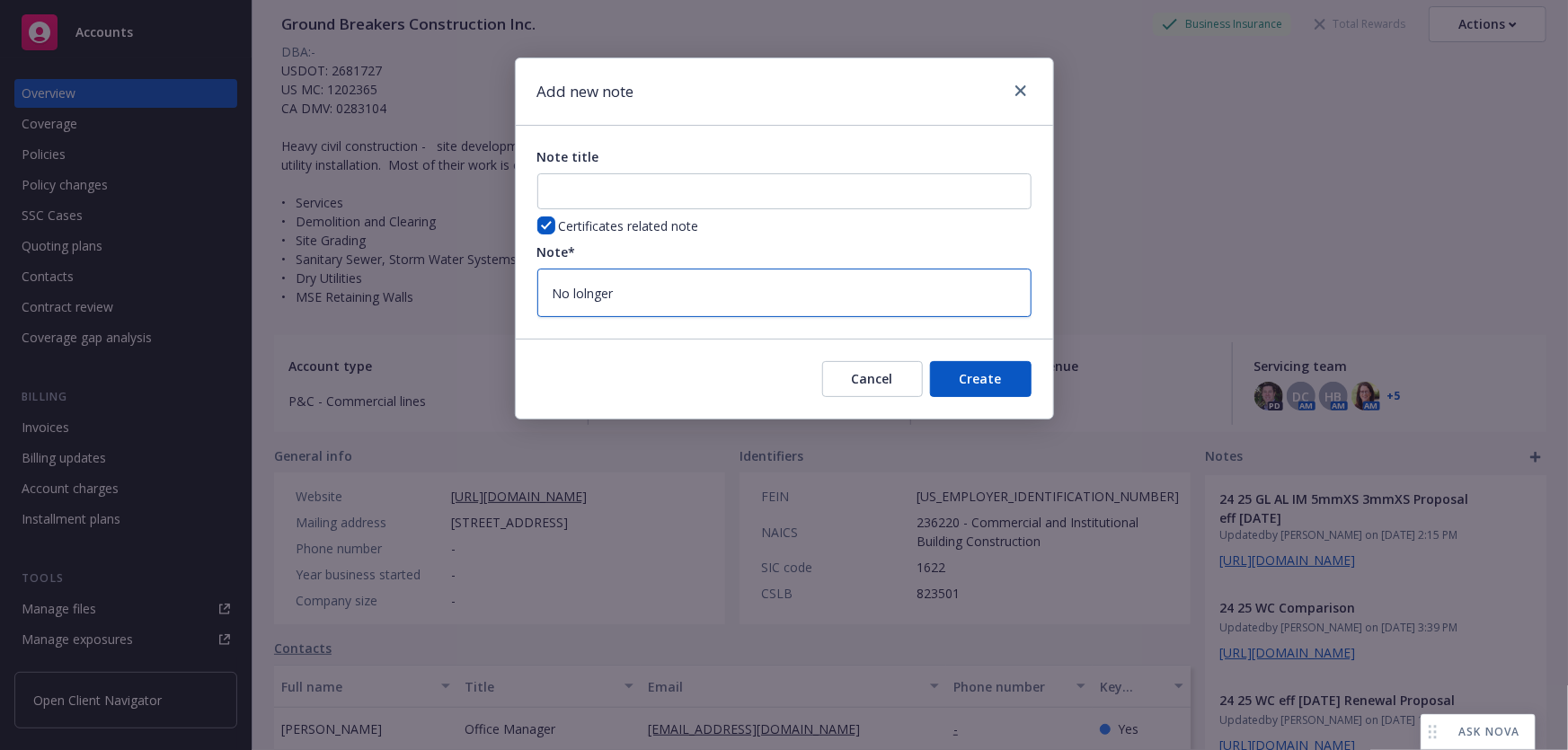 type on "No lolnger" 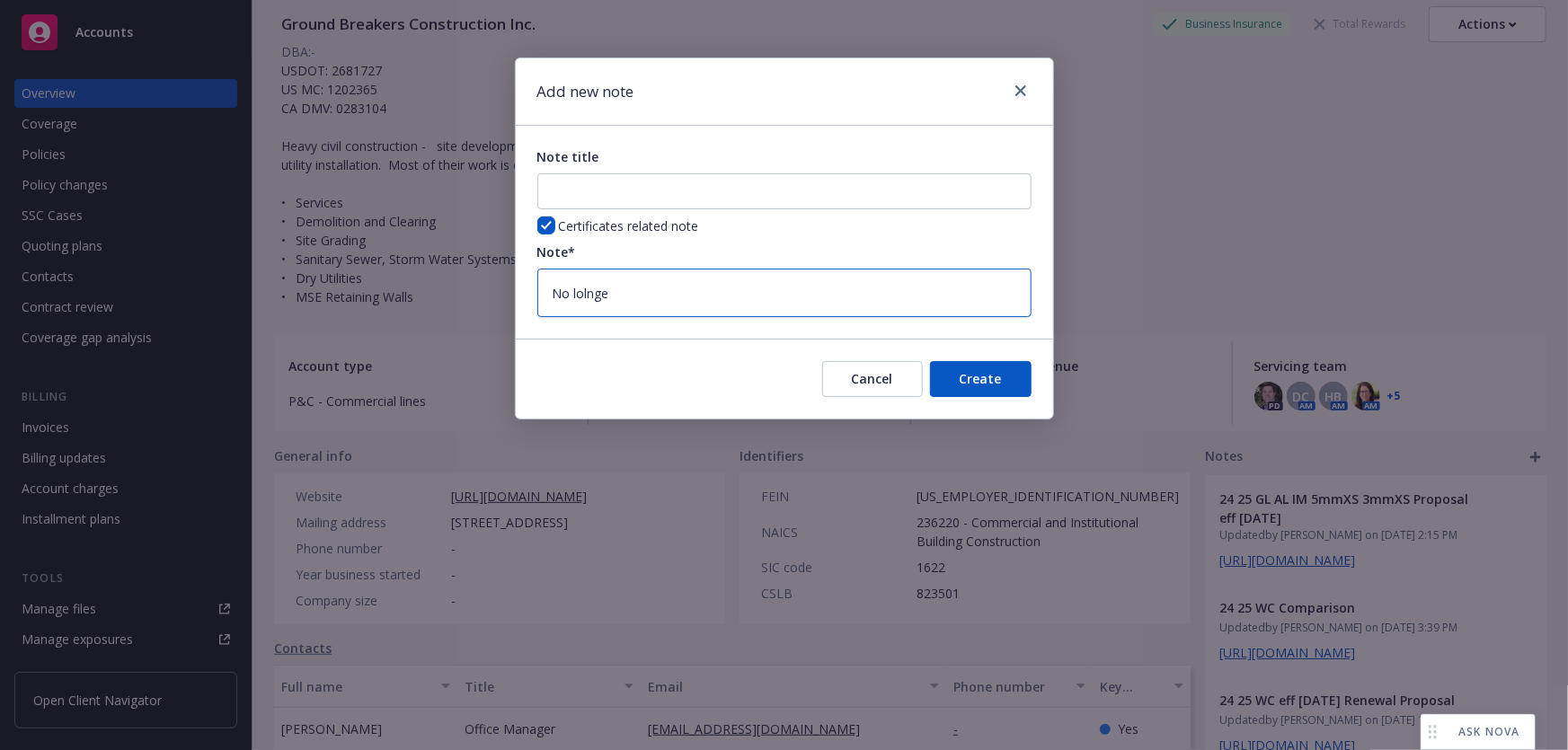 type on "No lolng" 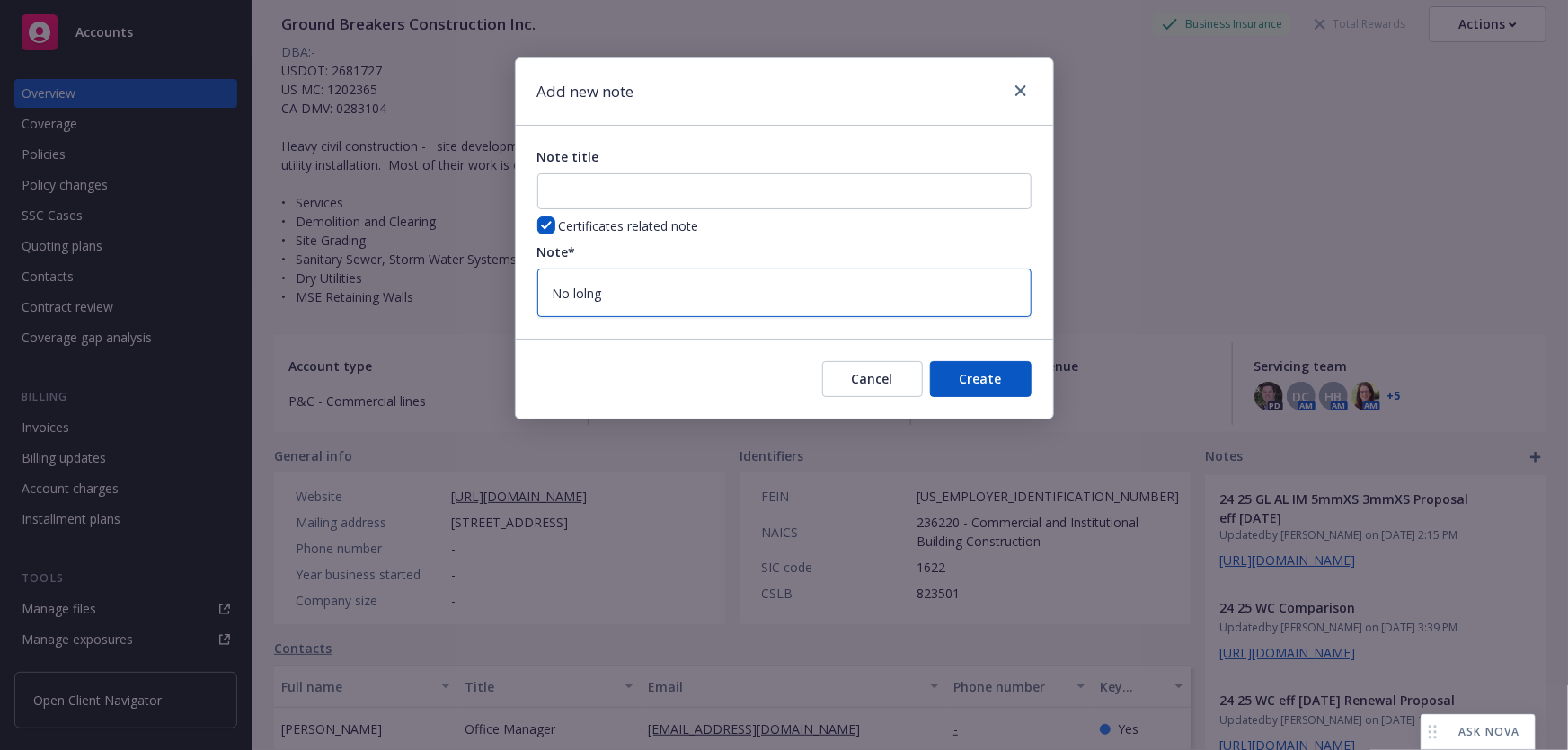 type on "No loln" 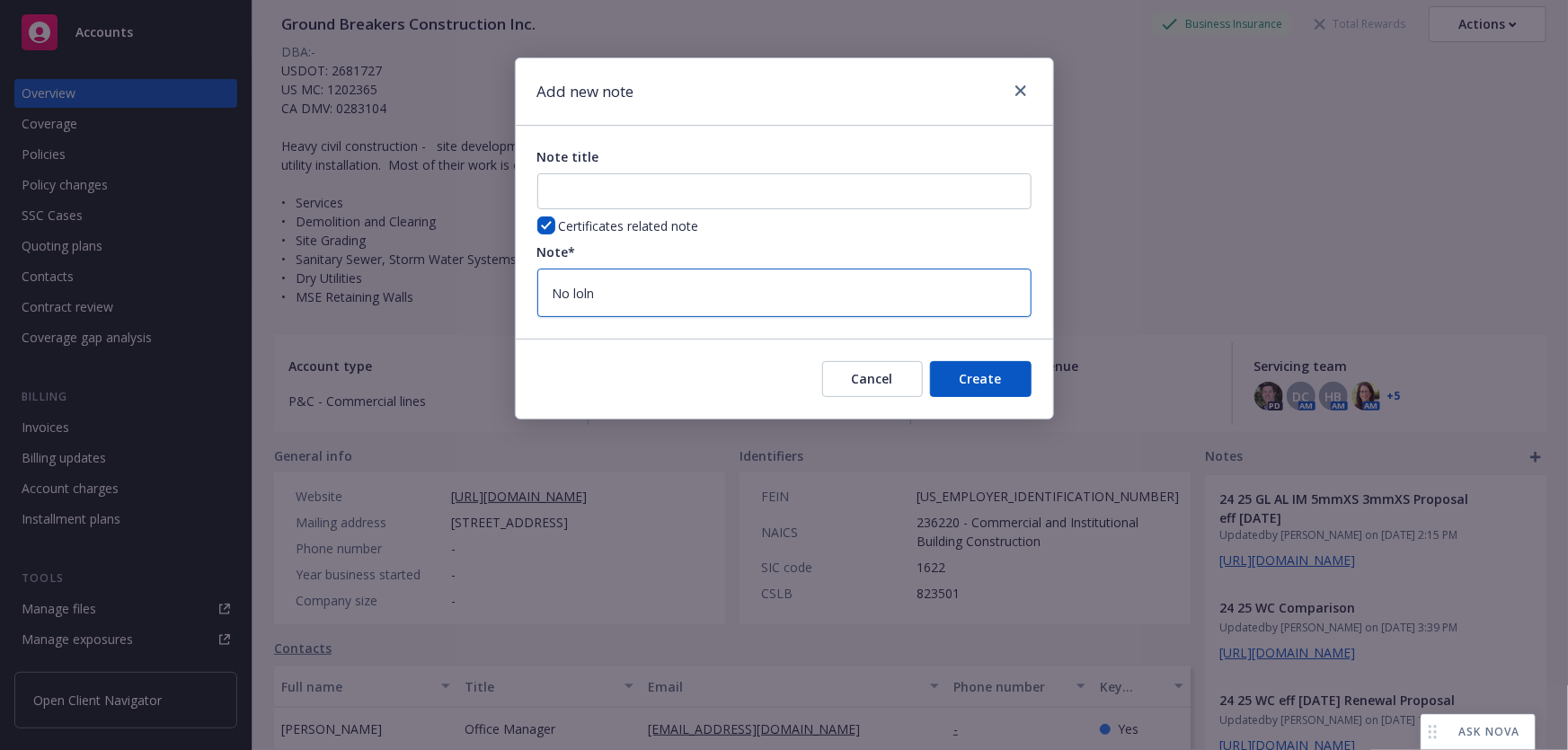 type on "No lol" 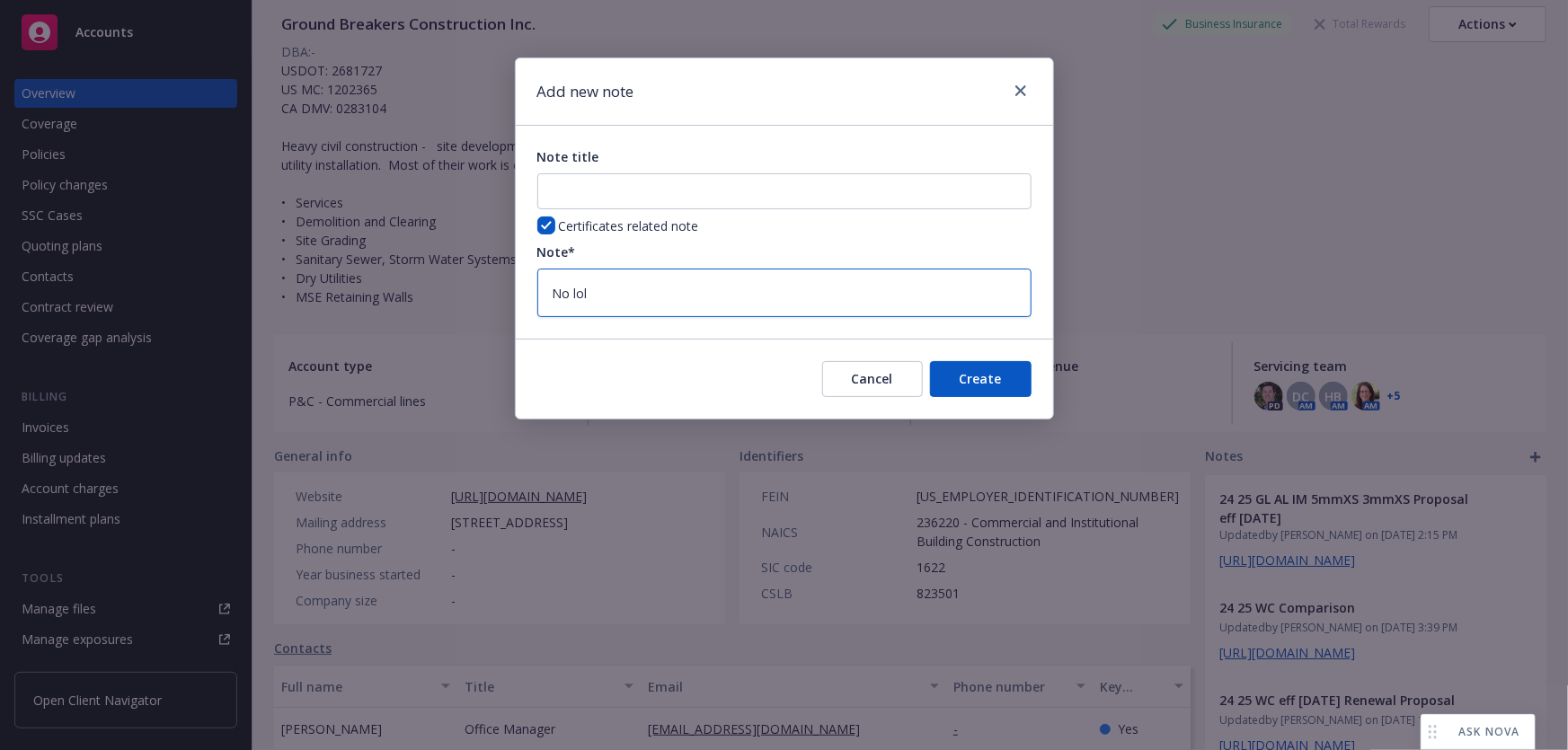 type on "No lo" 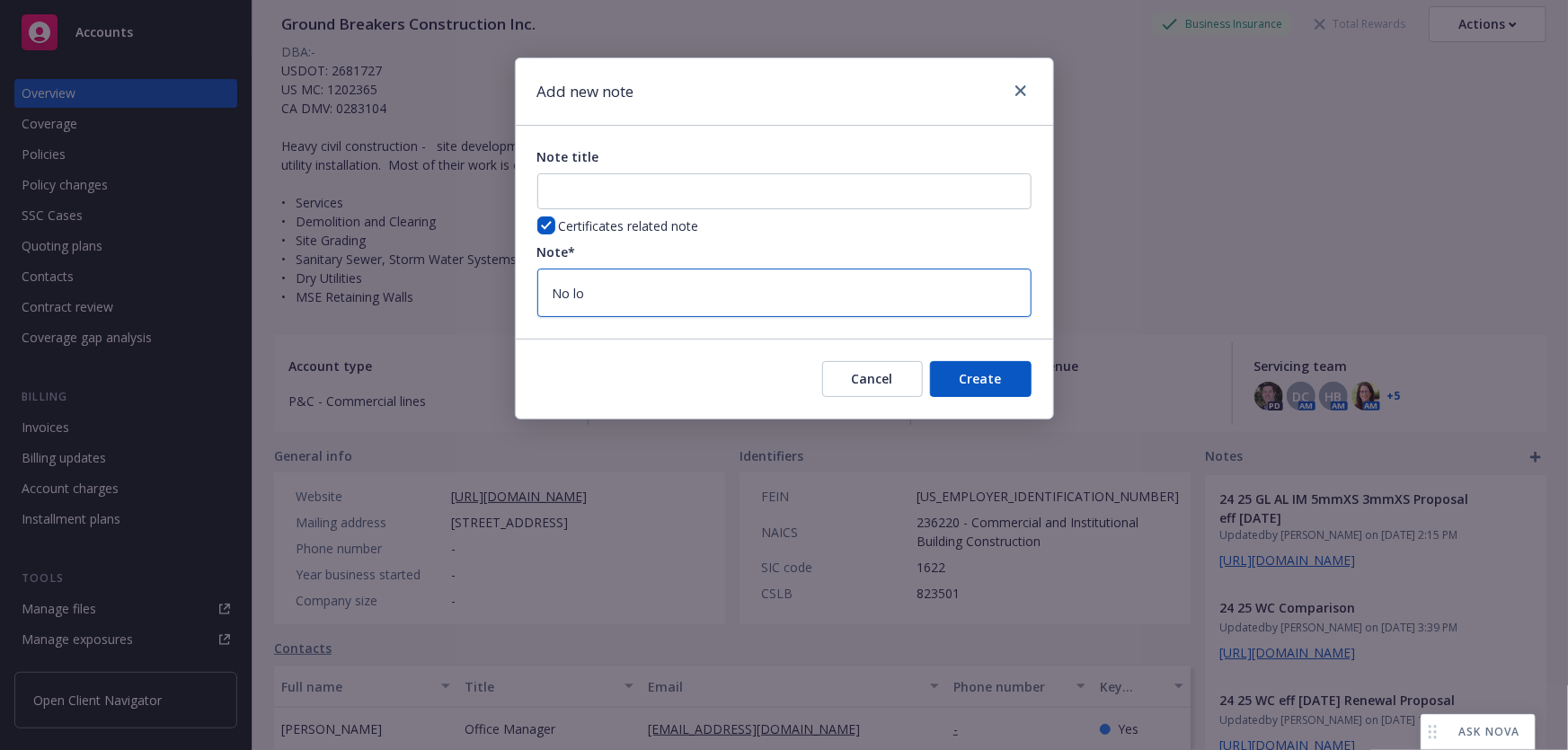 type on "No lon" 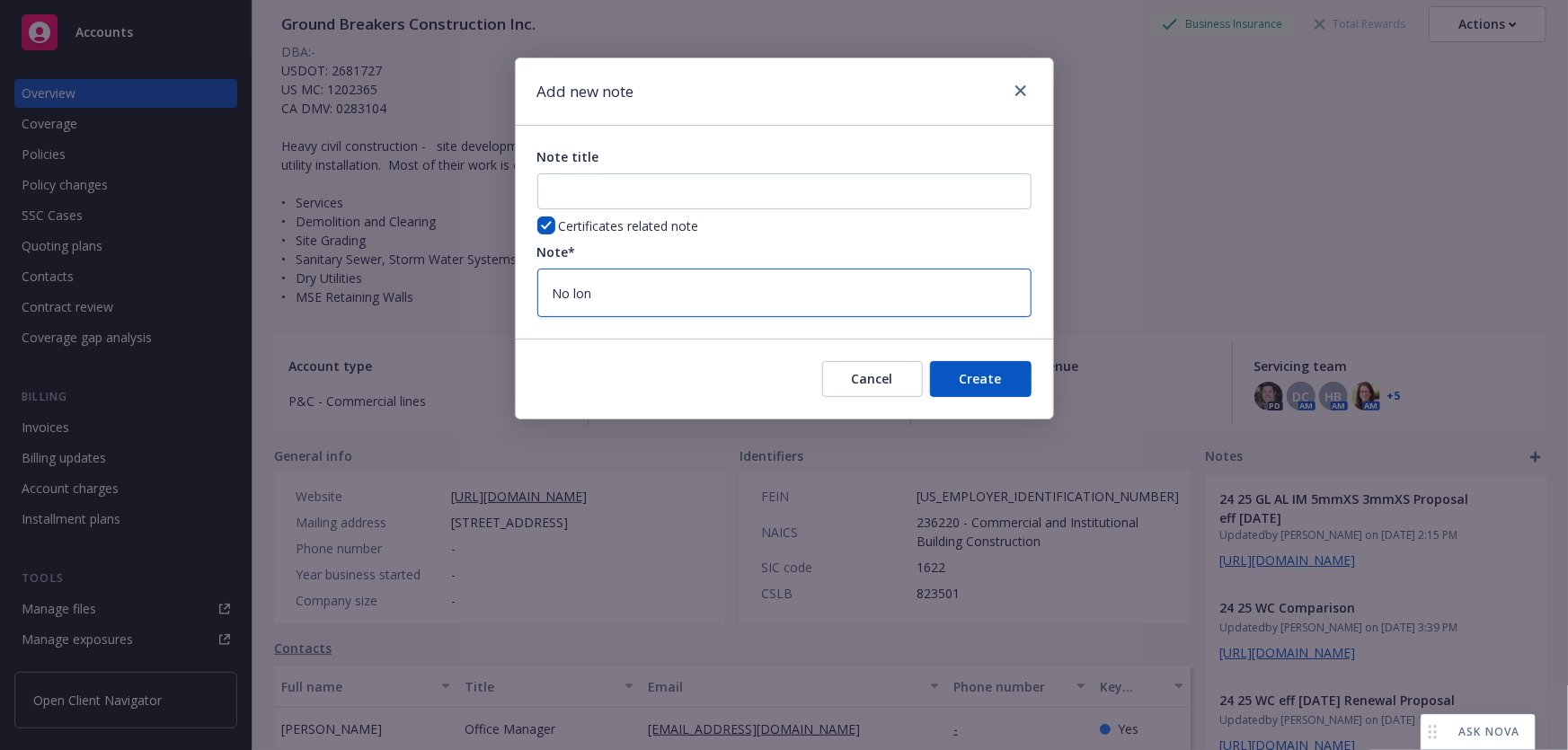 type on "x" 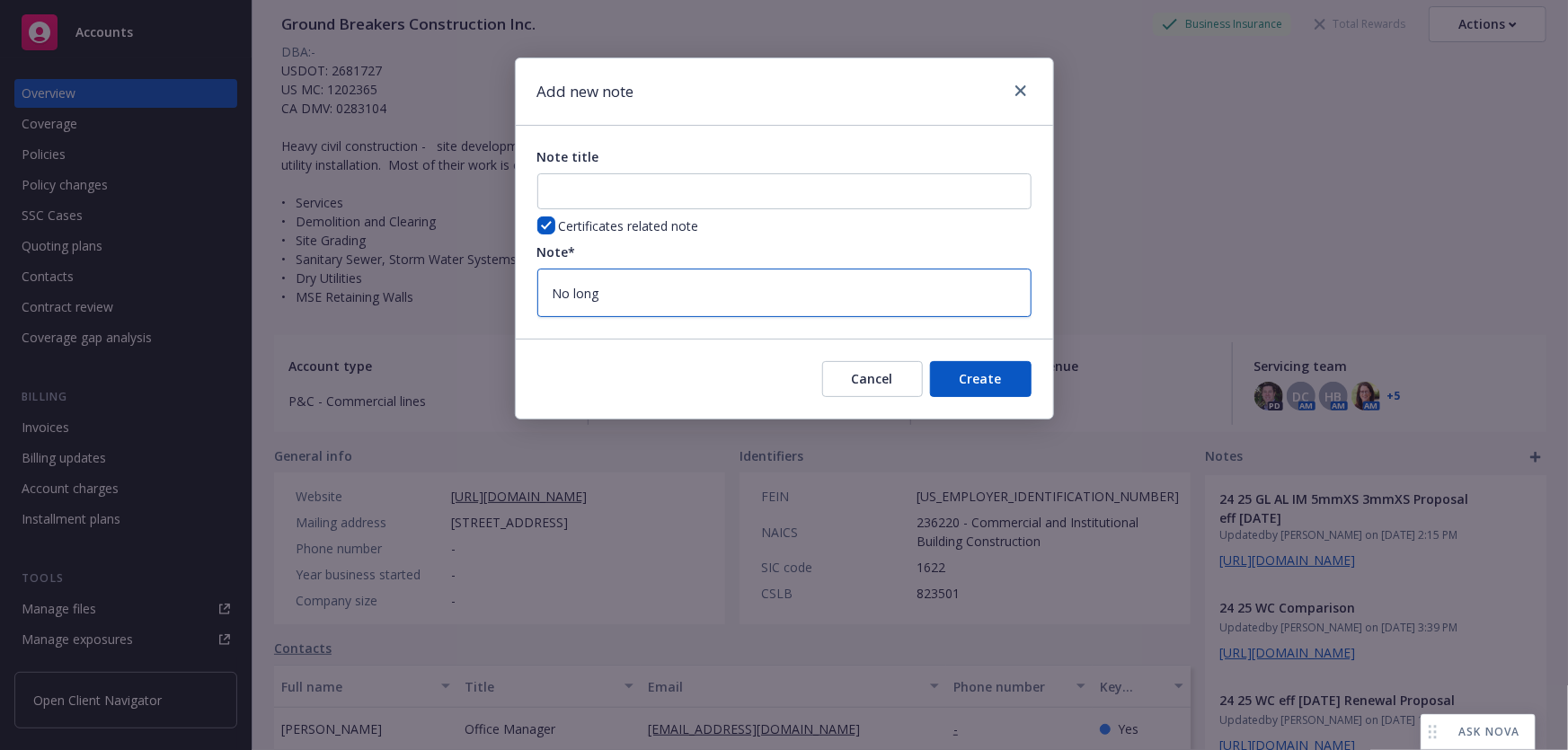 type on "No longe" 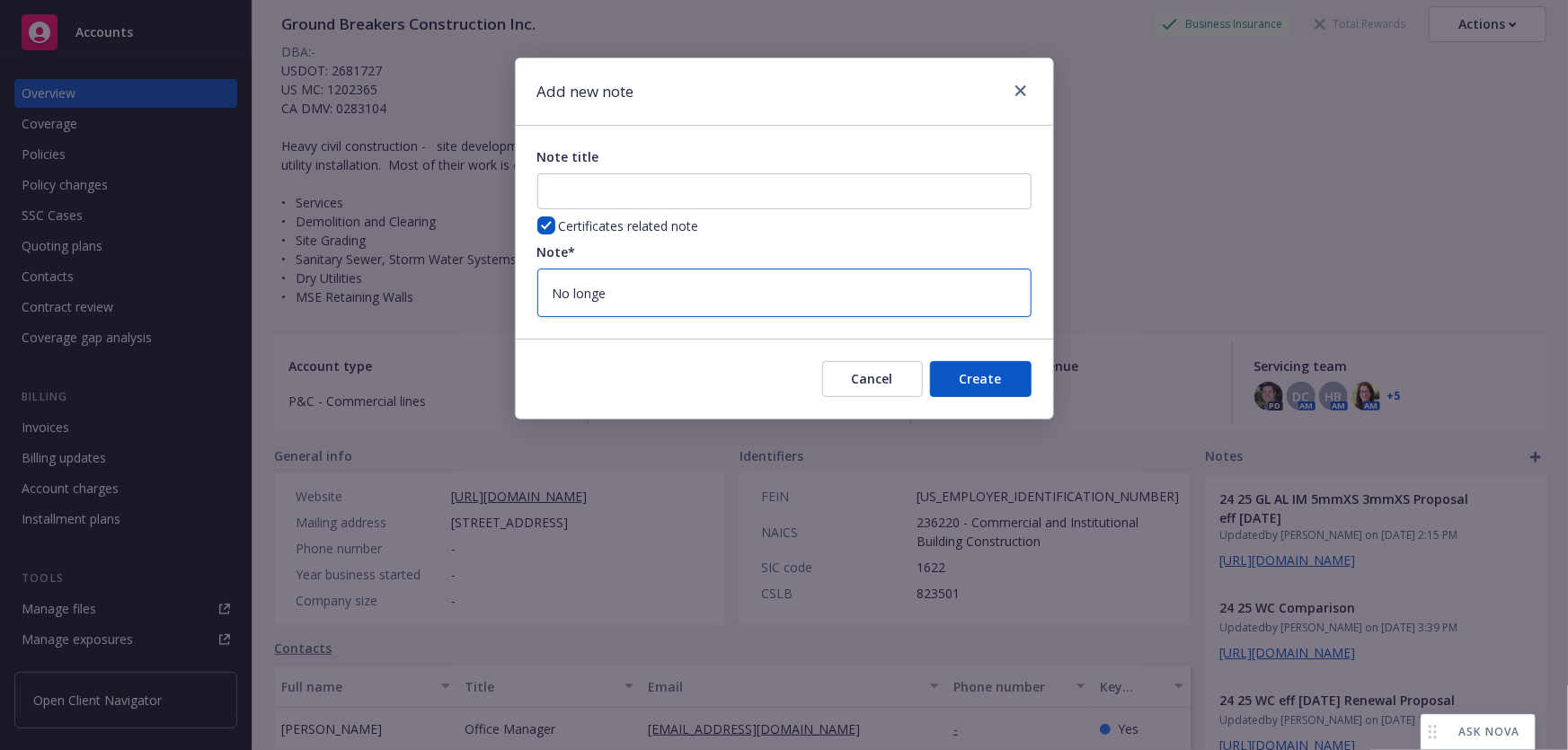 type on "No longer" 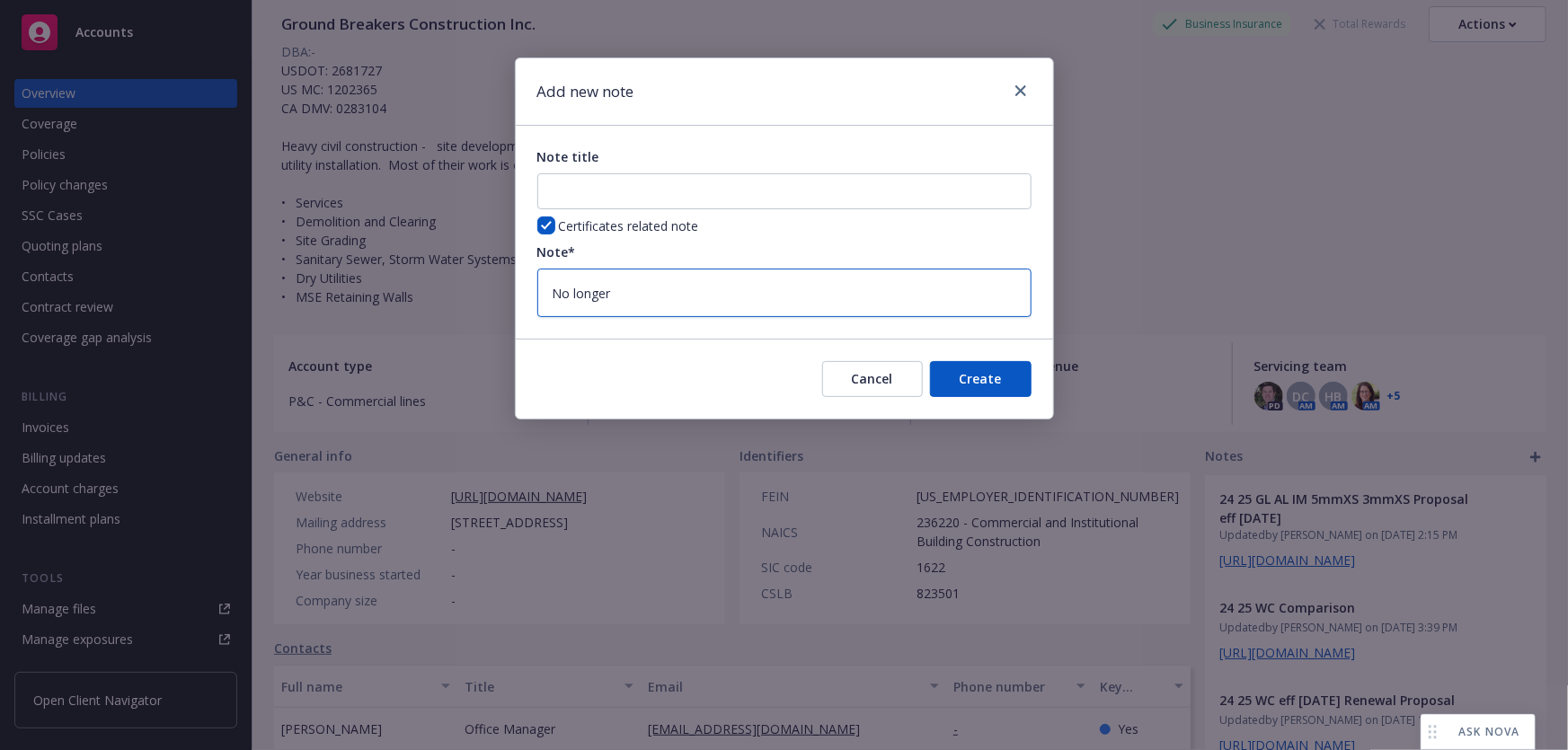 type on "No longer" 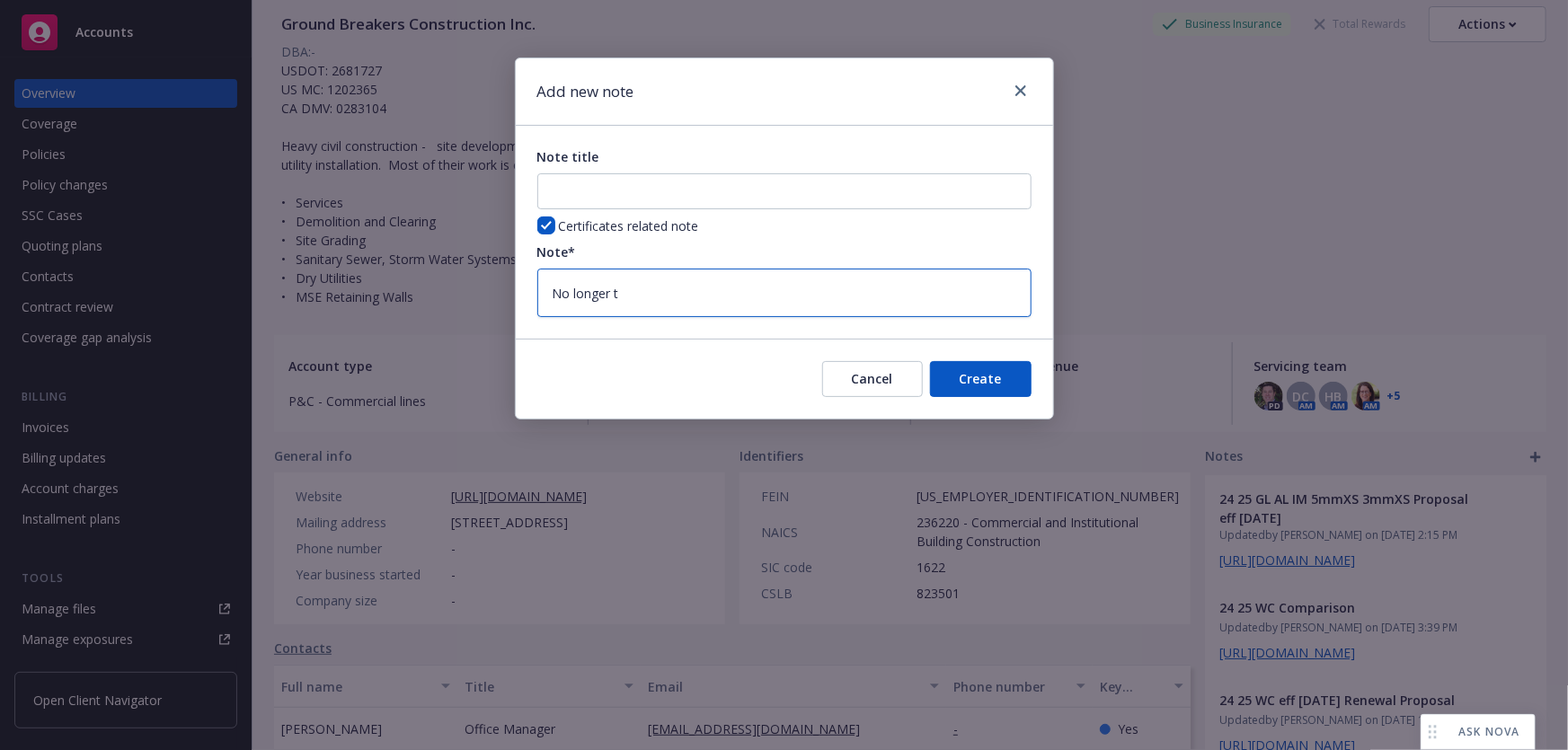 type on "No longer th" 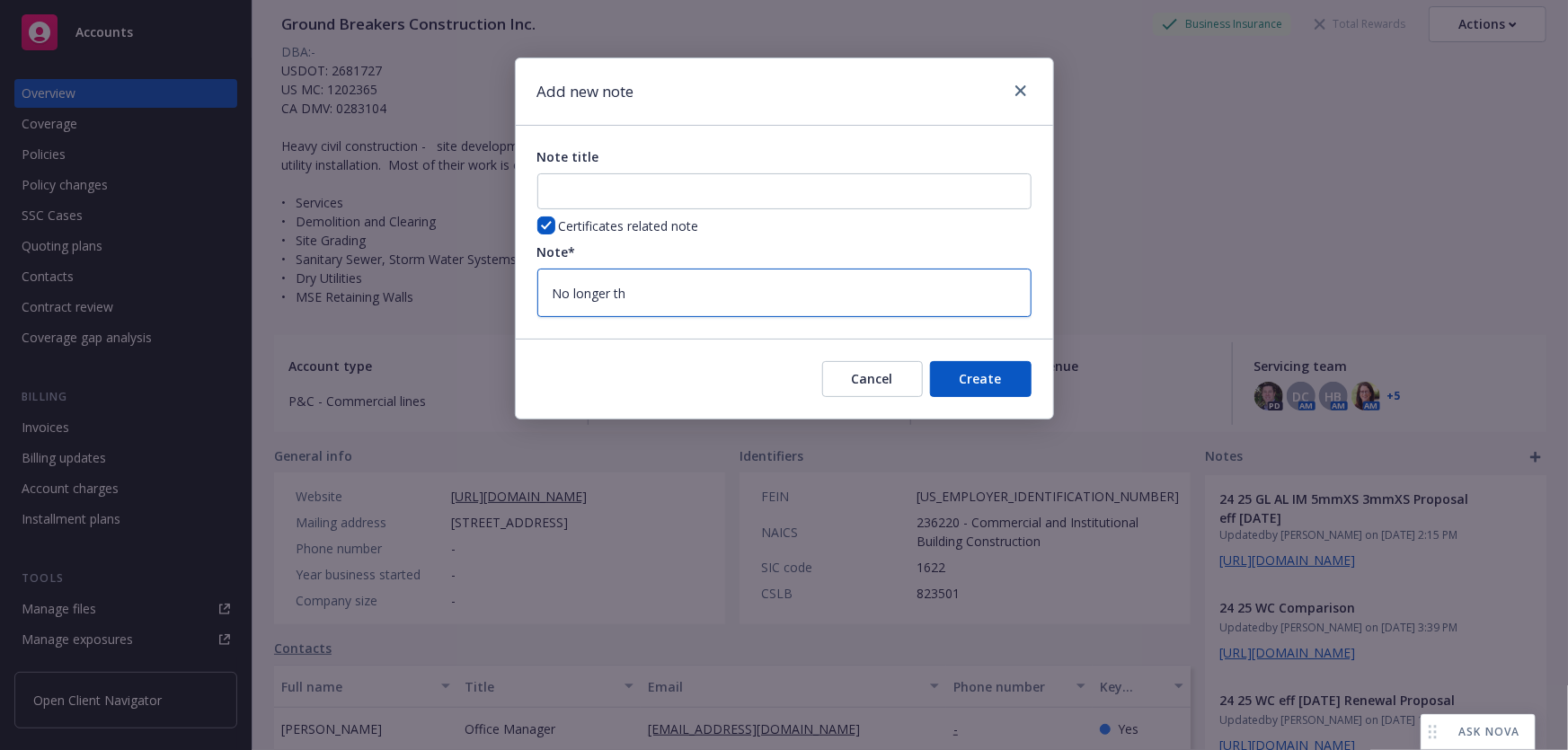 type on "No longer the" 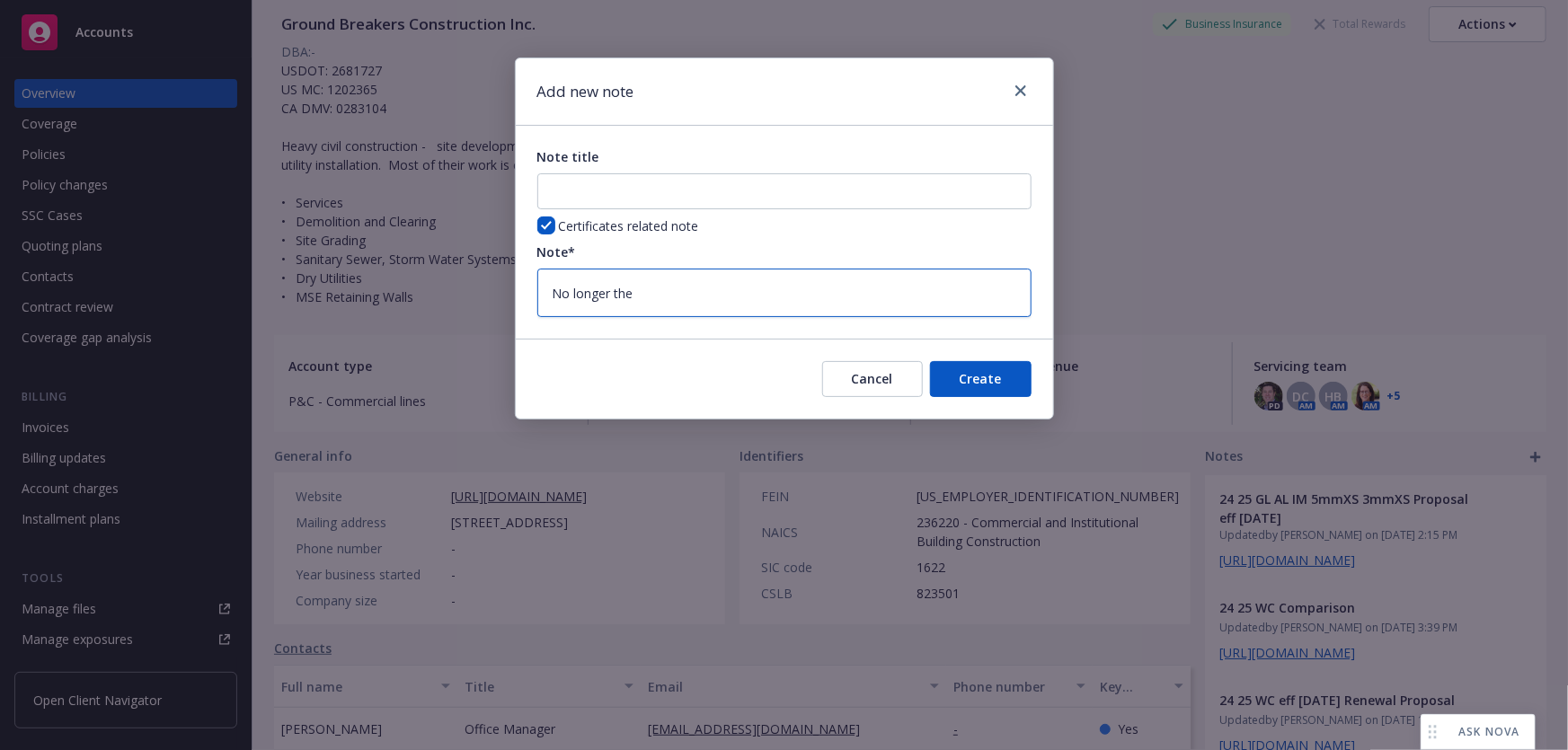 type on "No longer the" 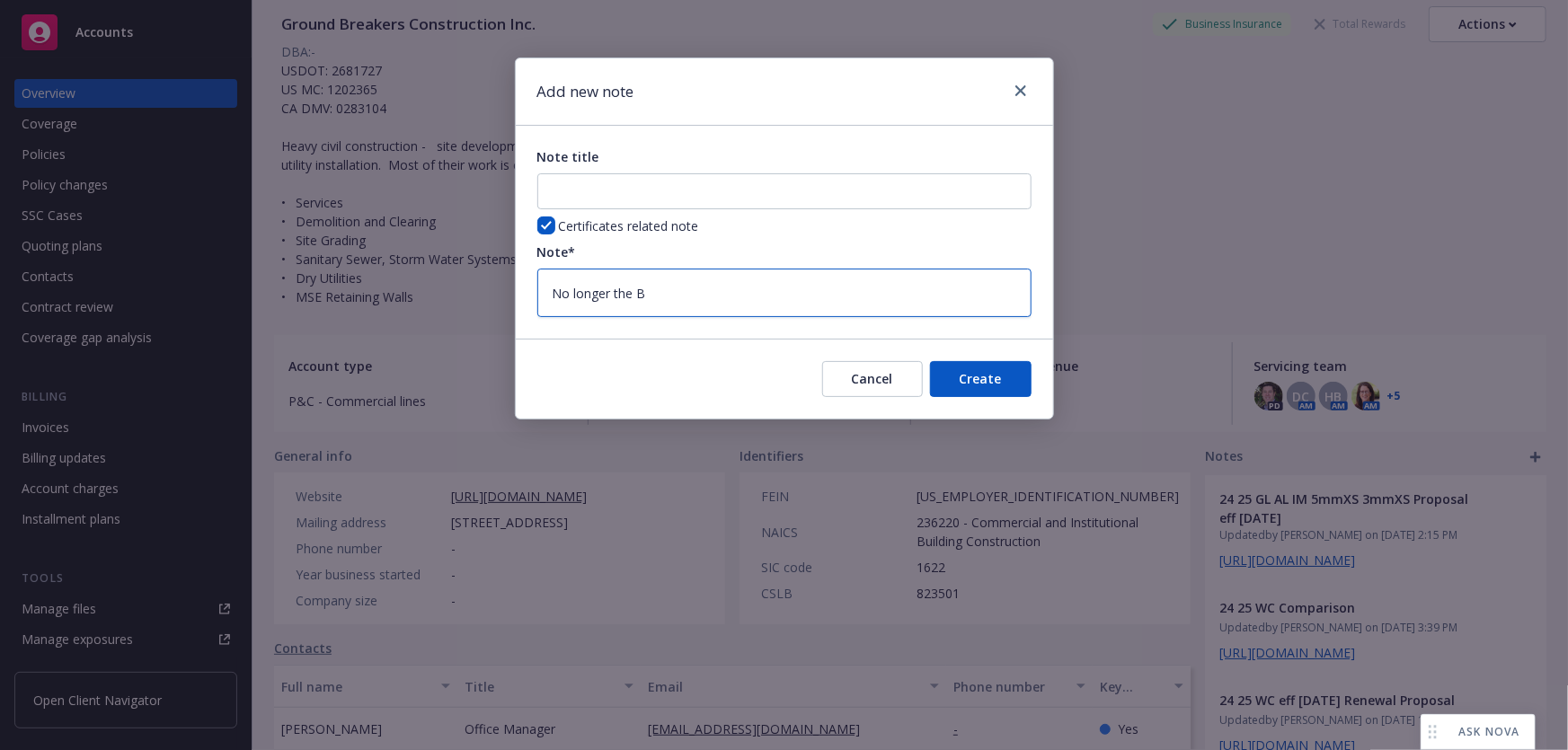 type on "No longer the BO" 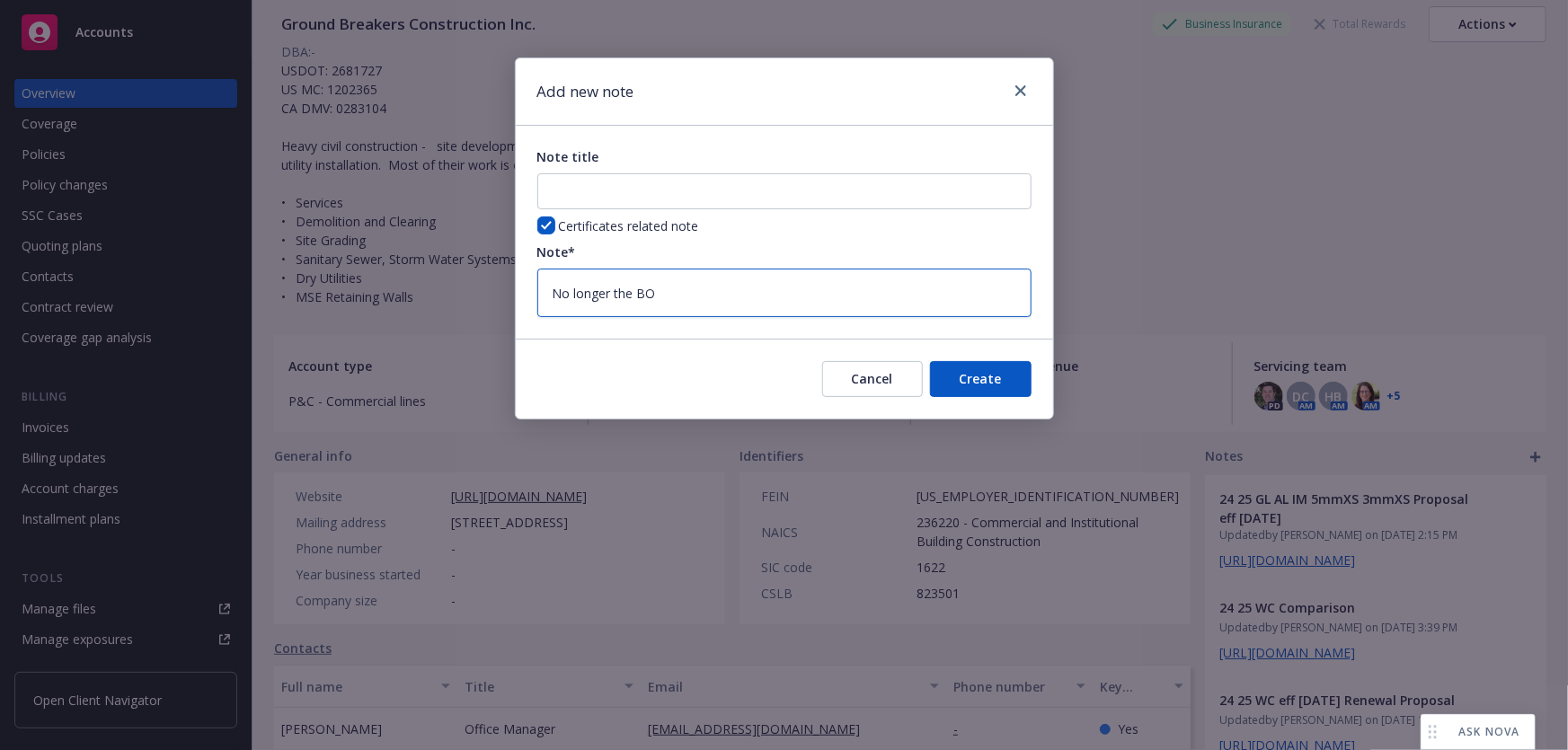 type on "No longer the BOR" 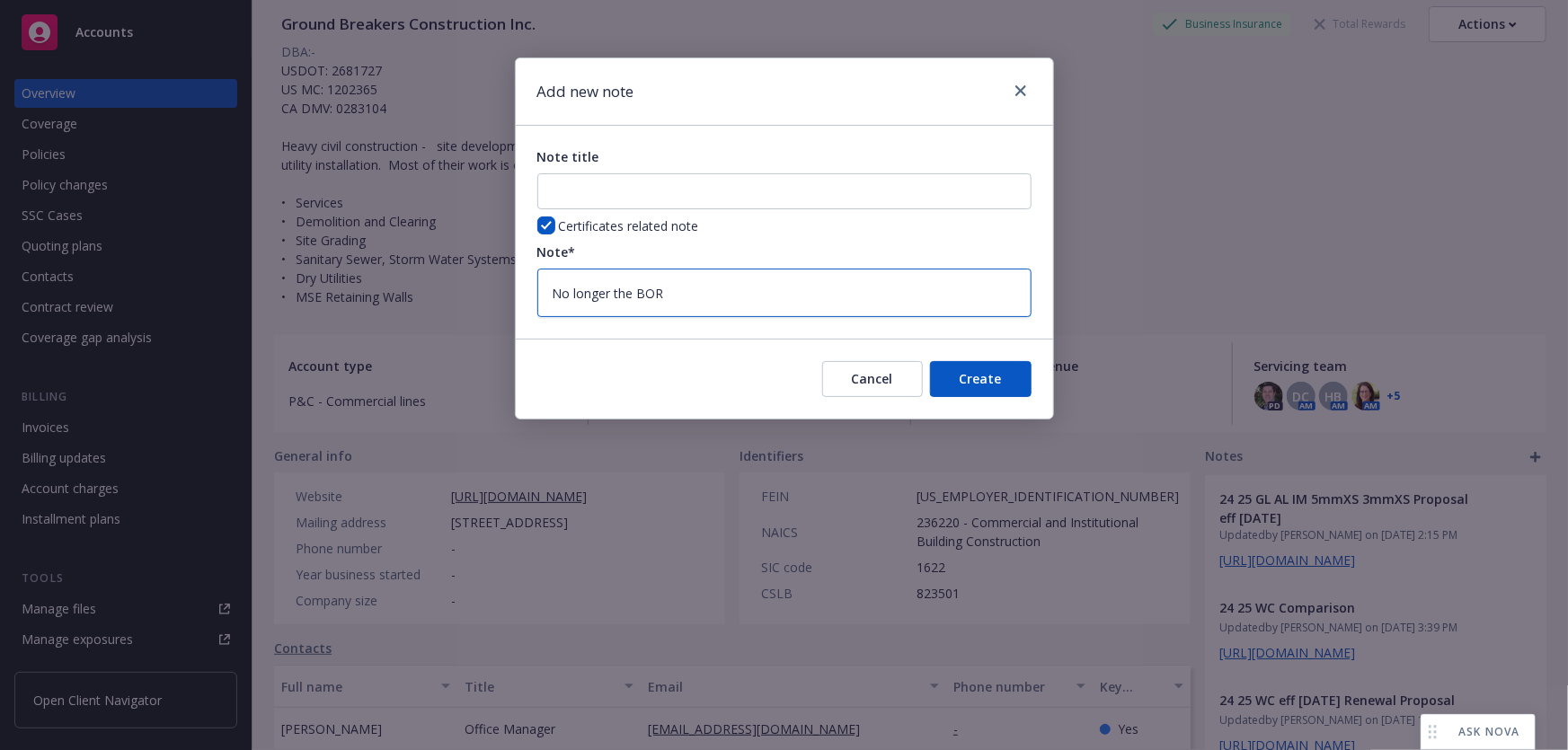 type on "No longer the BOR" 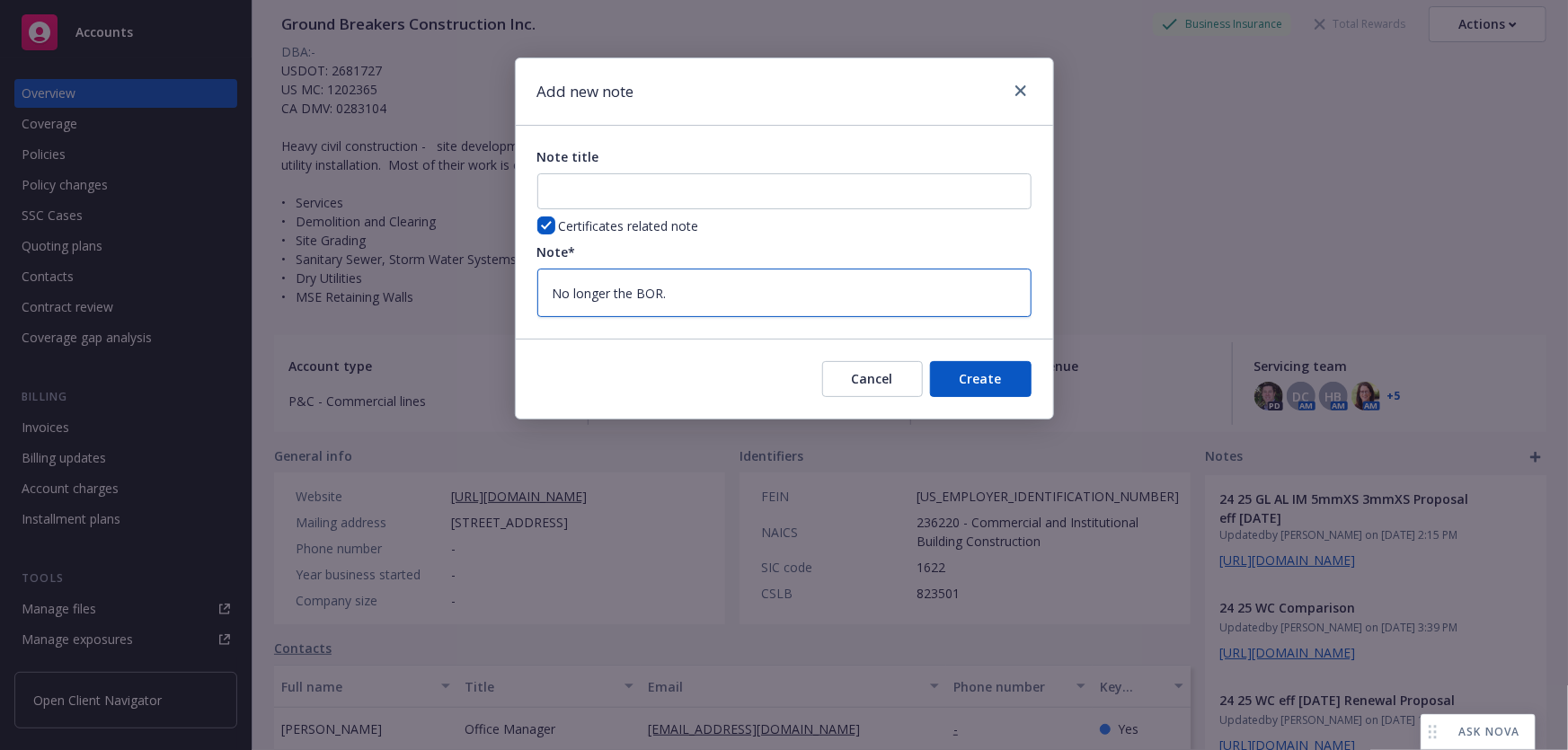 type on "No longer the BOR." 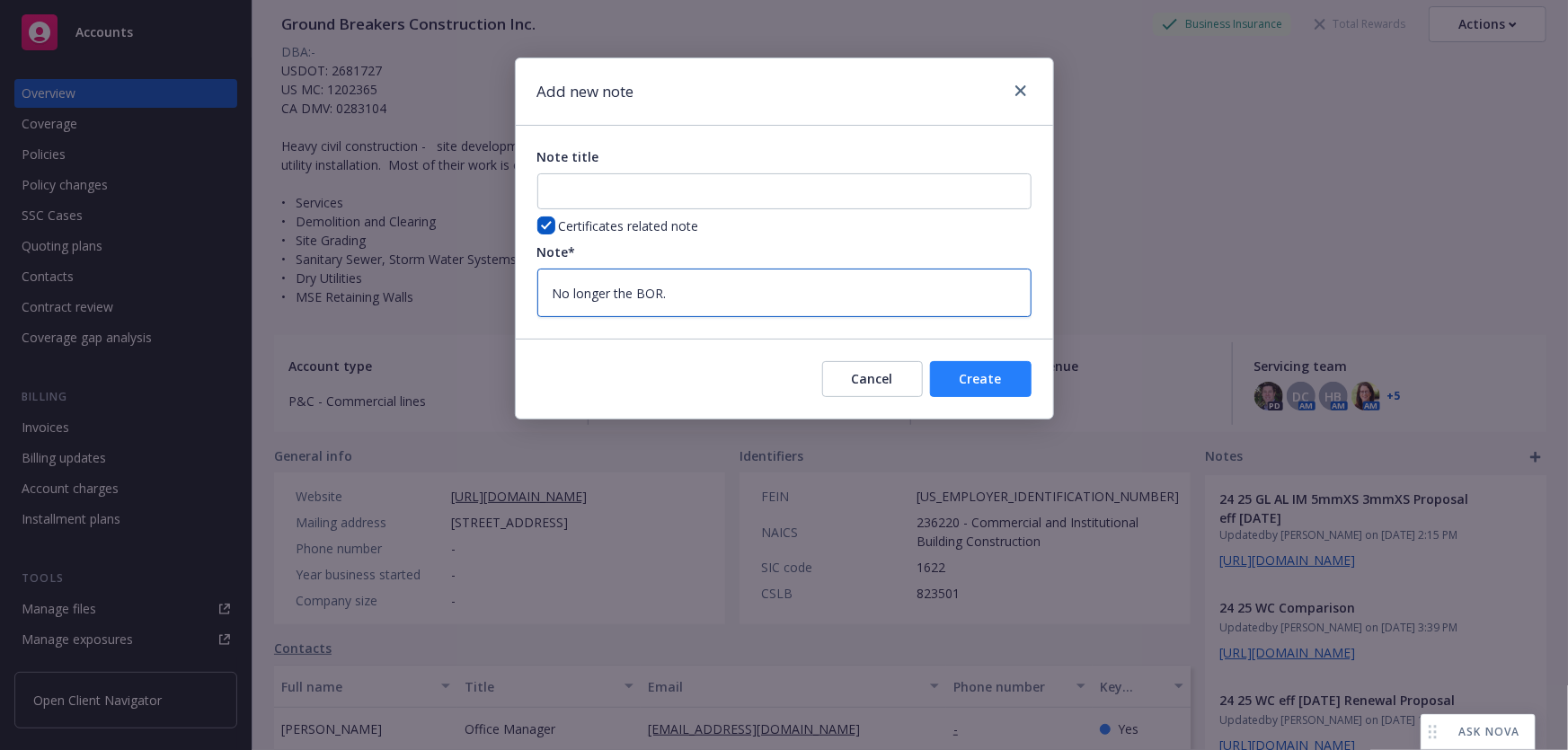 type on "No longer the BOR." 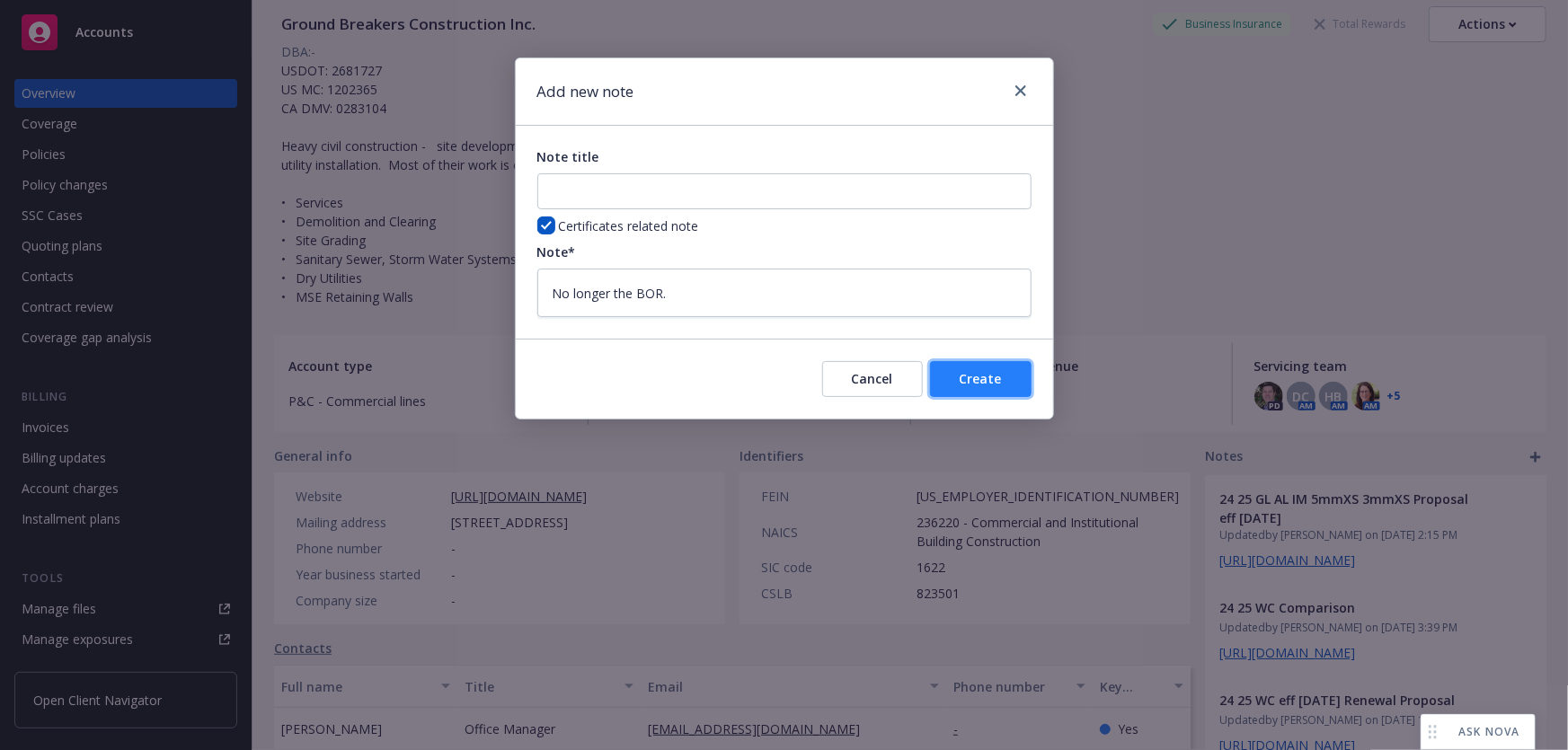 click on "Create" at bounding box center (980, 379) 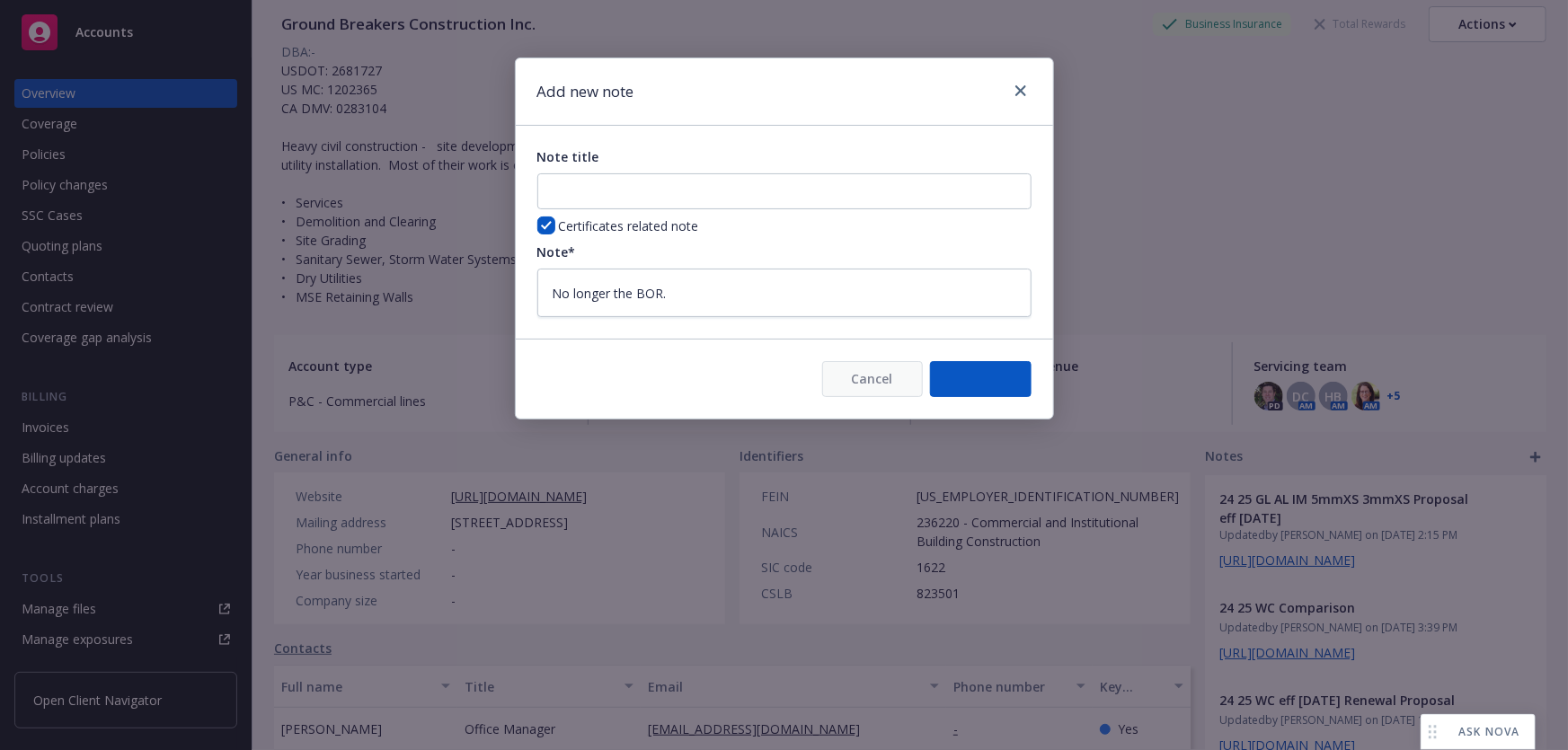 type on "x" 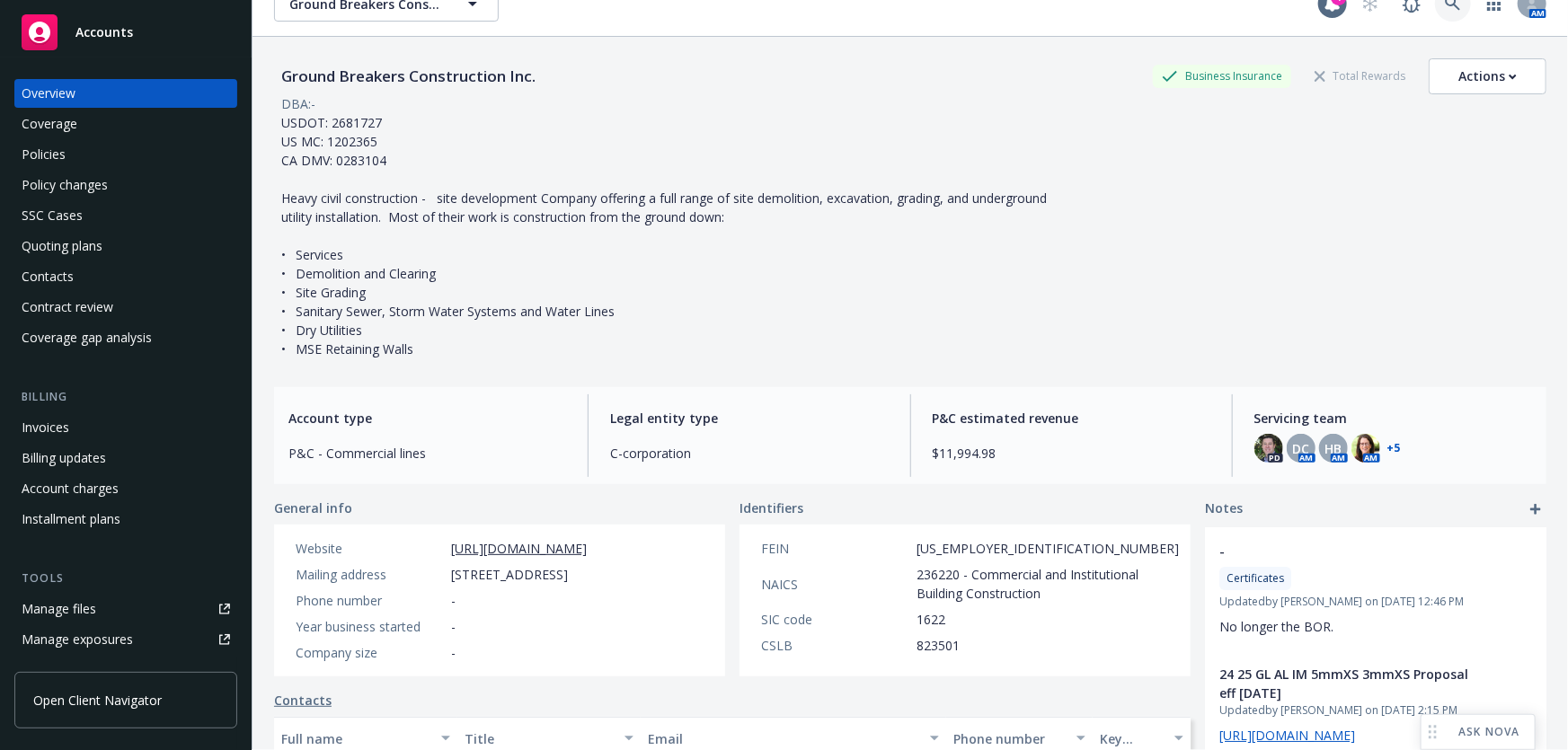 scroll, scrollTop: 0, scrollLeft: 0, axis: both 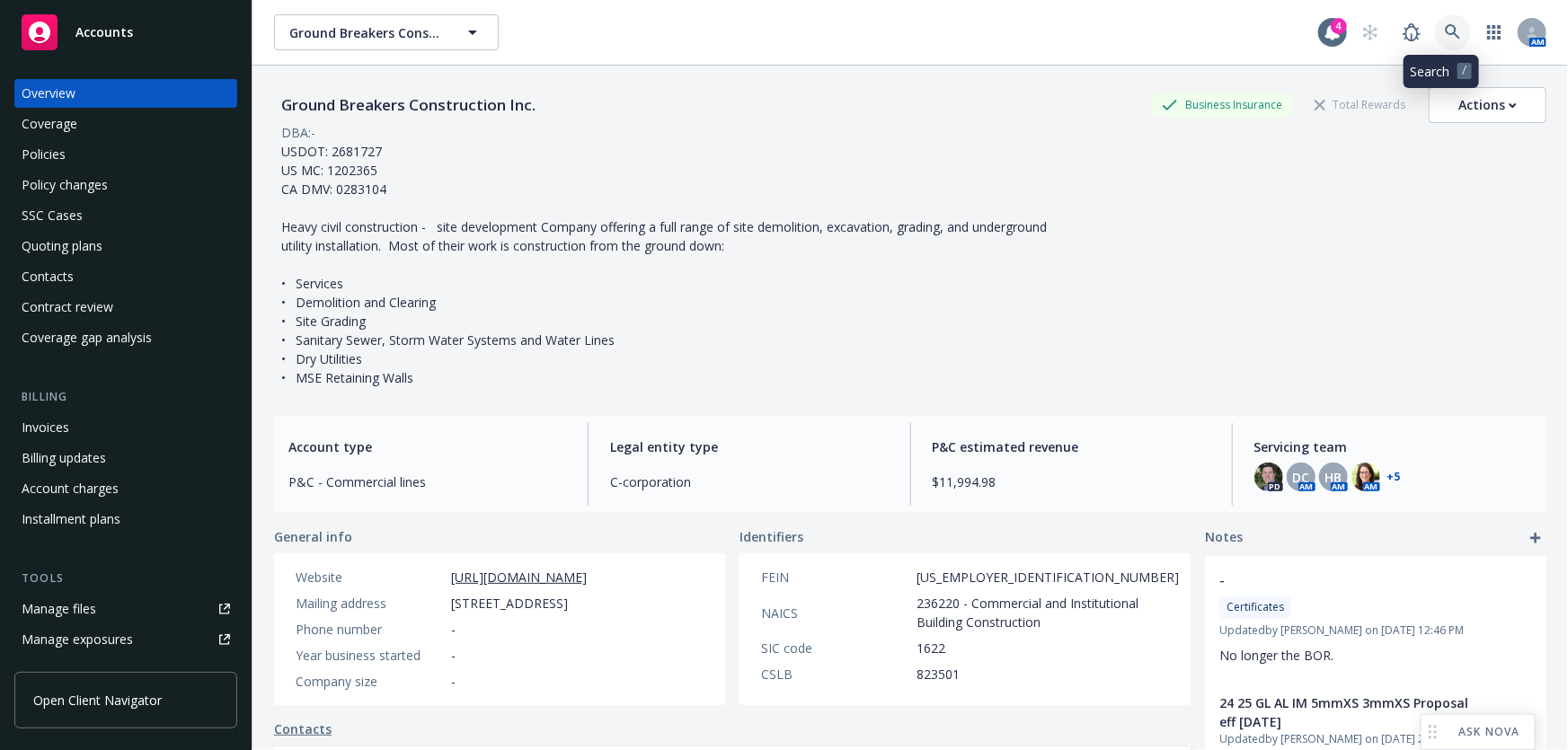 click at bounding box center [1453, 32] 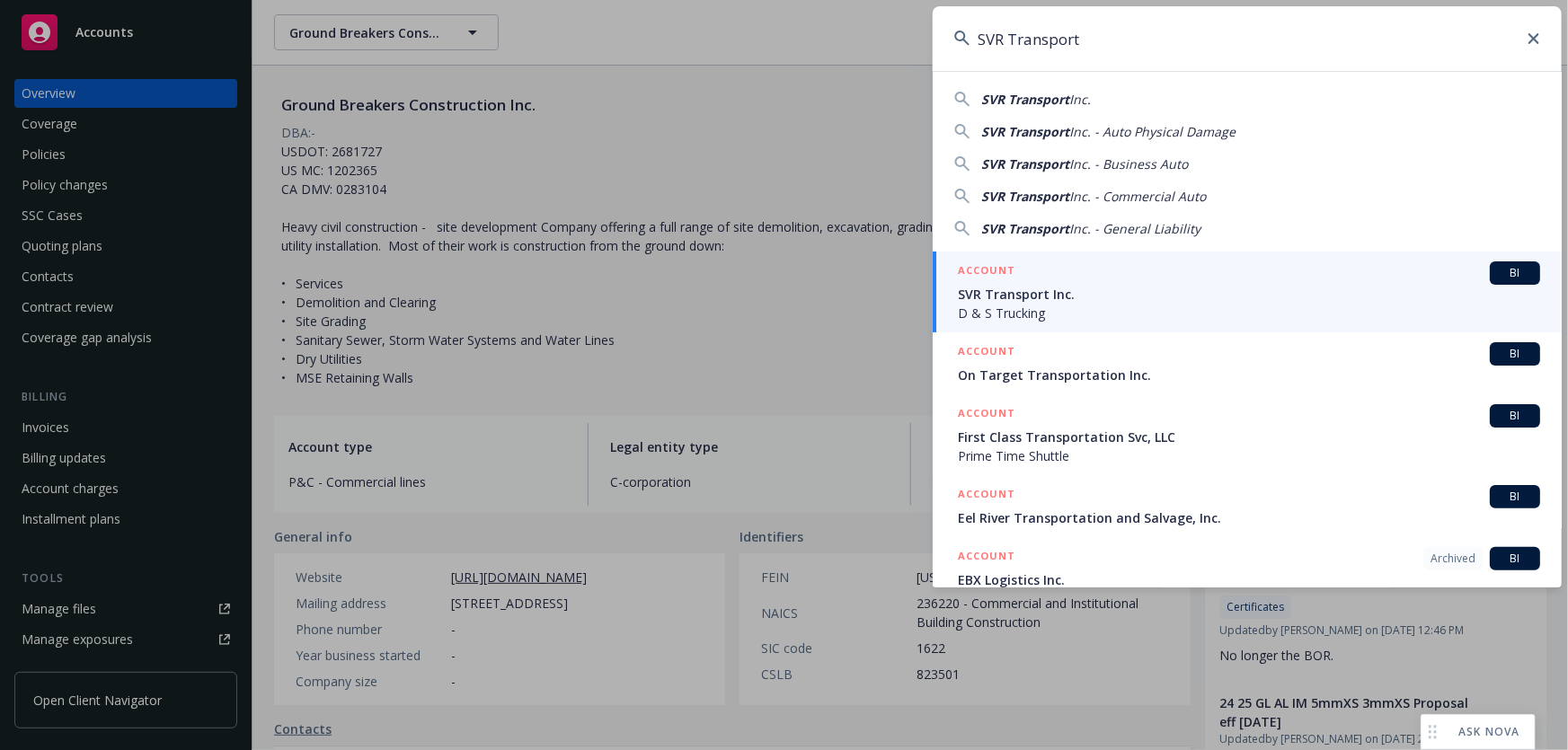 type on "SVR Transport" 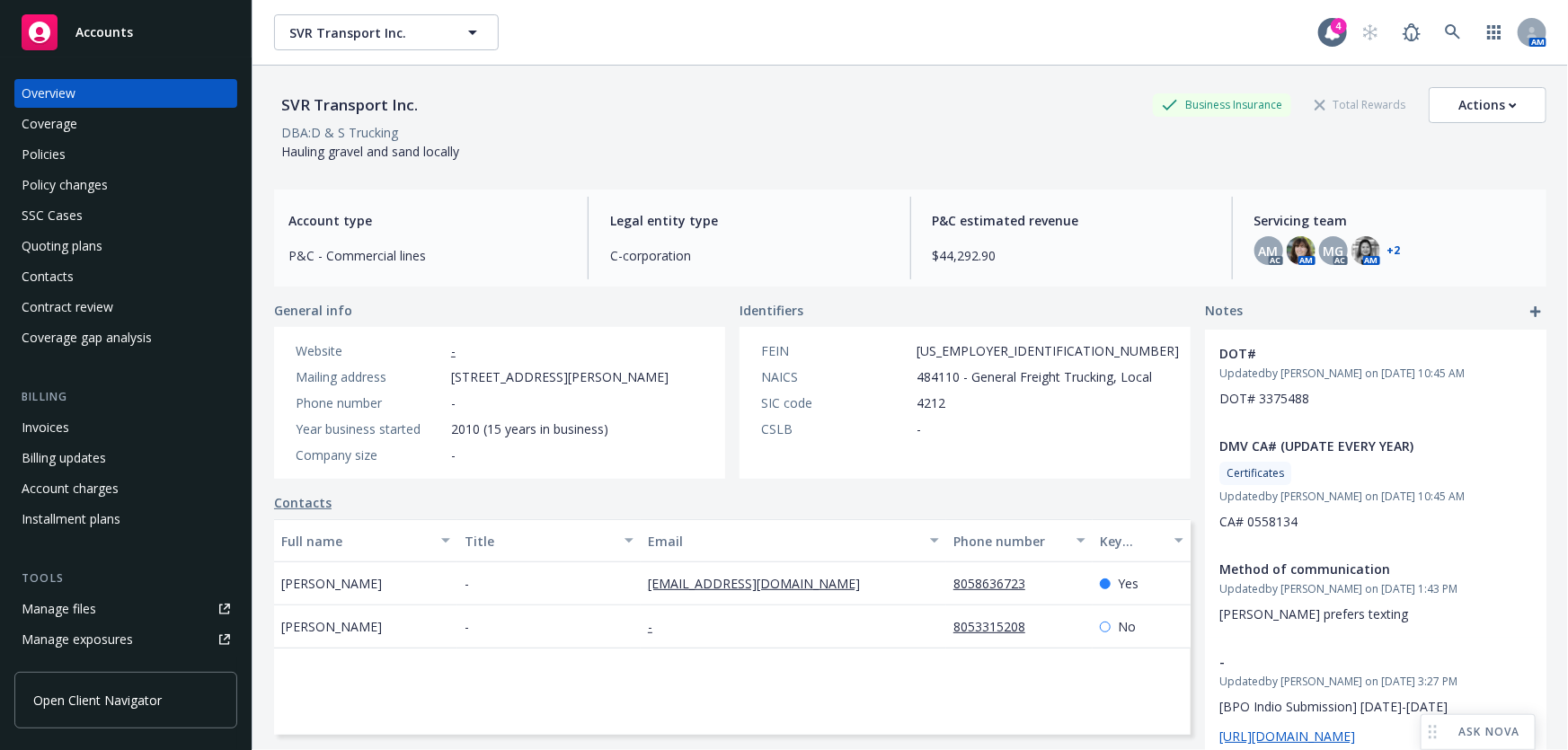 scroll, scrollTop: 326, scrollLeft: 0, axis: vertical 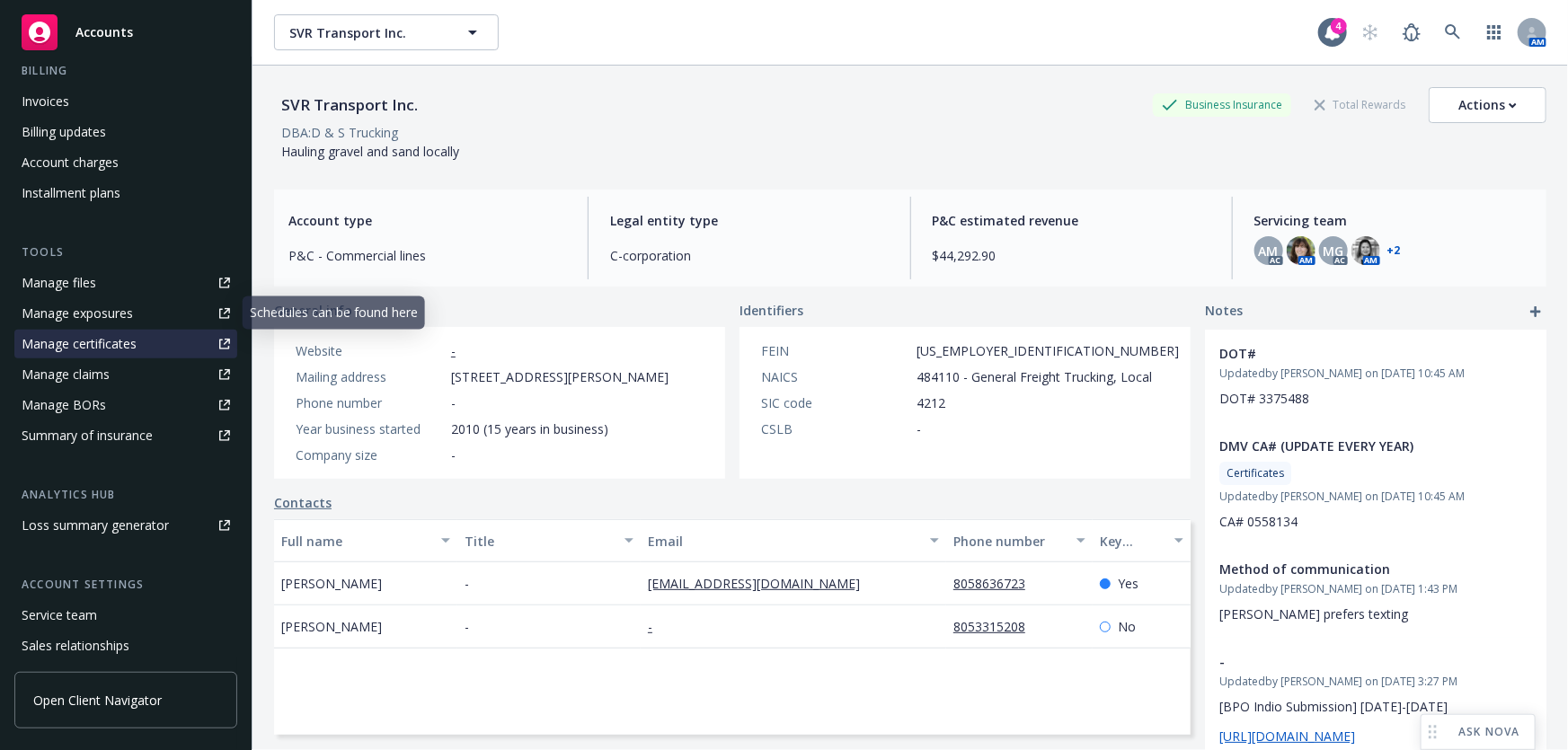 click on "Manage certificates" at bounding box center [79, 344] 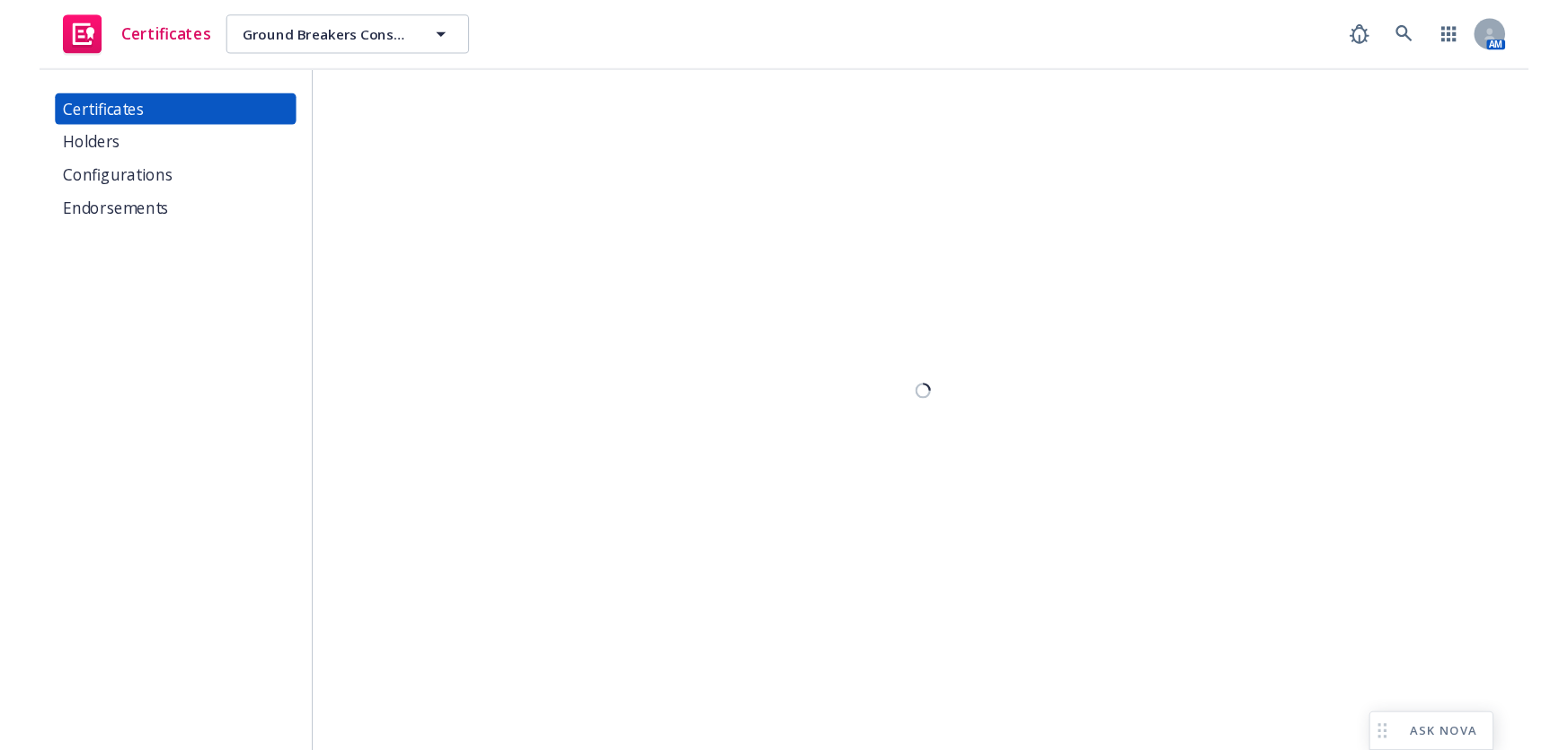 scroll, scrollTop: 0, scrollLeft: 0, axis: both 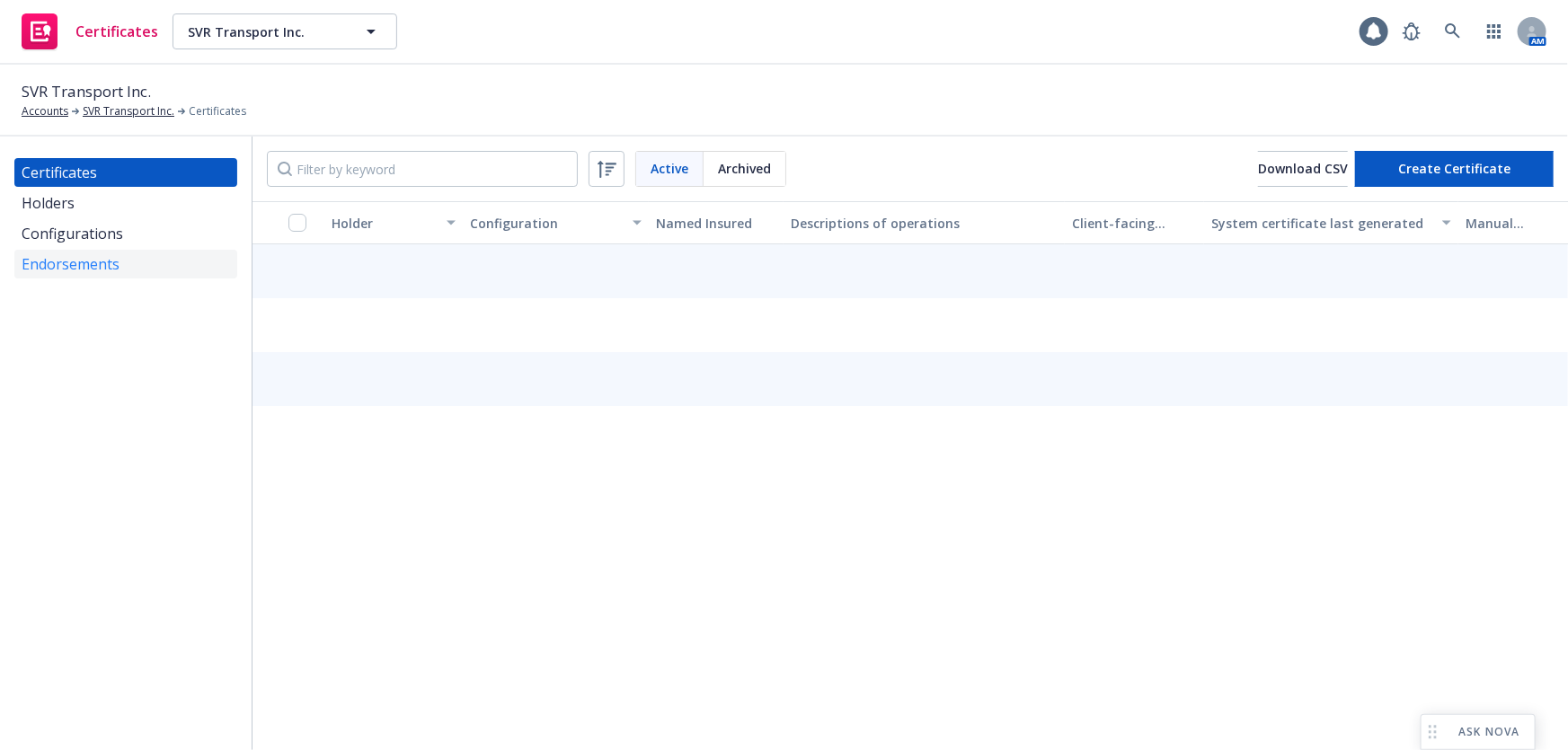 click on "Endorsements" at bounding box center [70, 264] 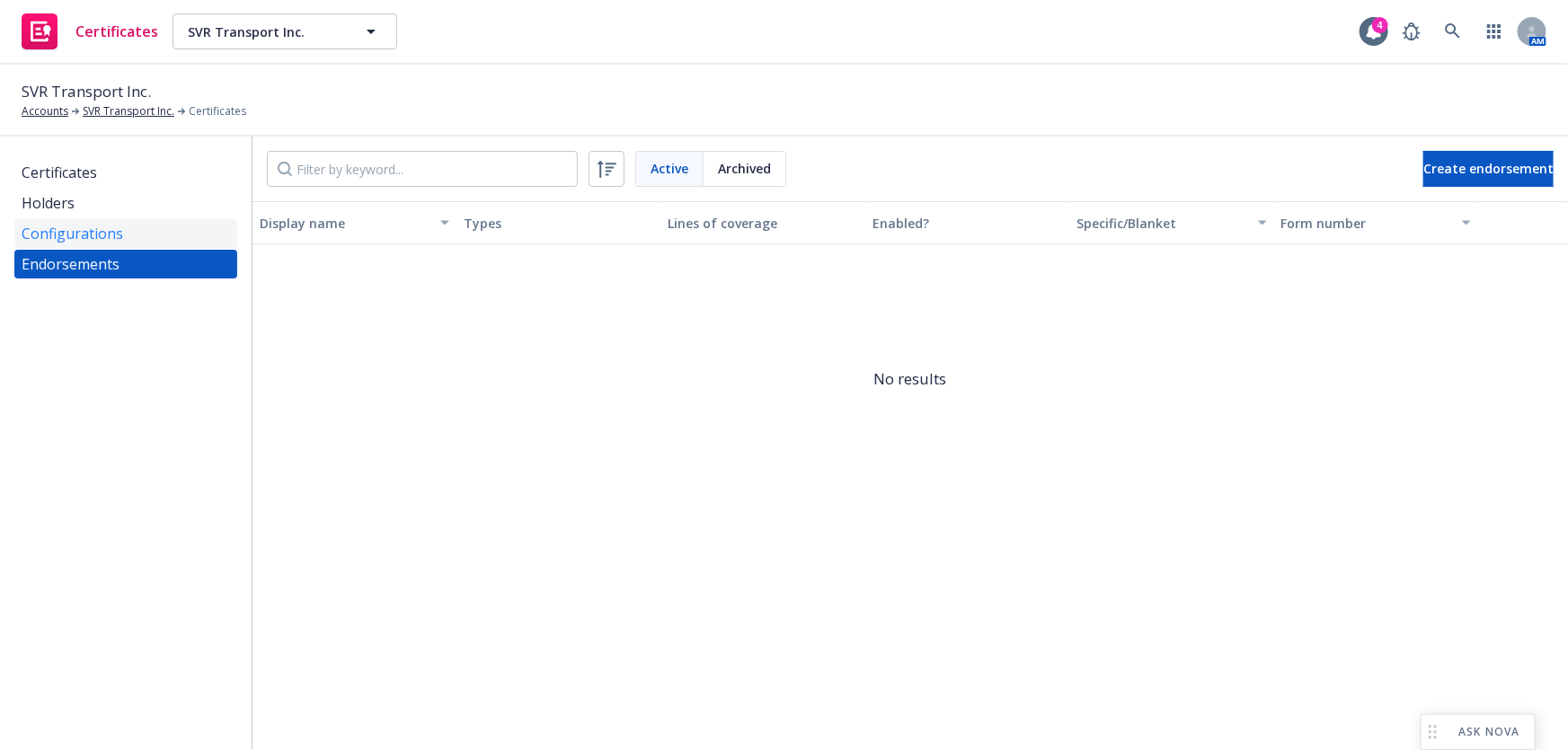 click on "Configurations" at bounding box center (126, 234) 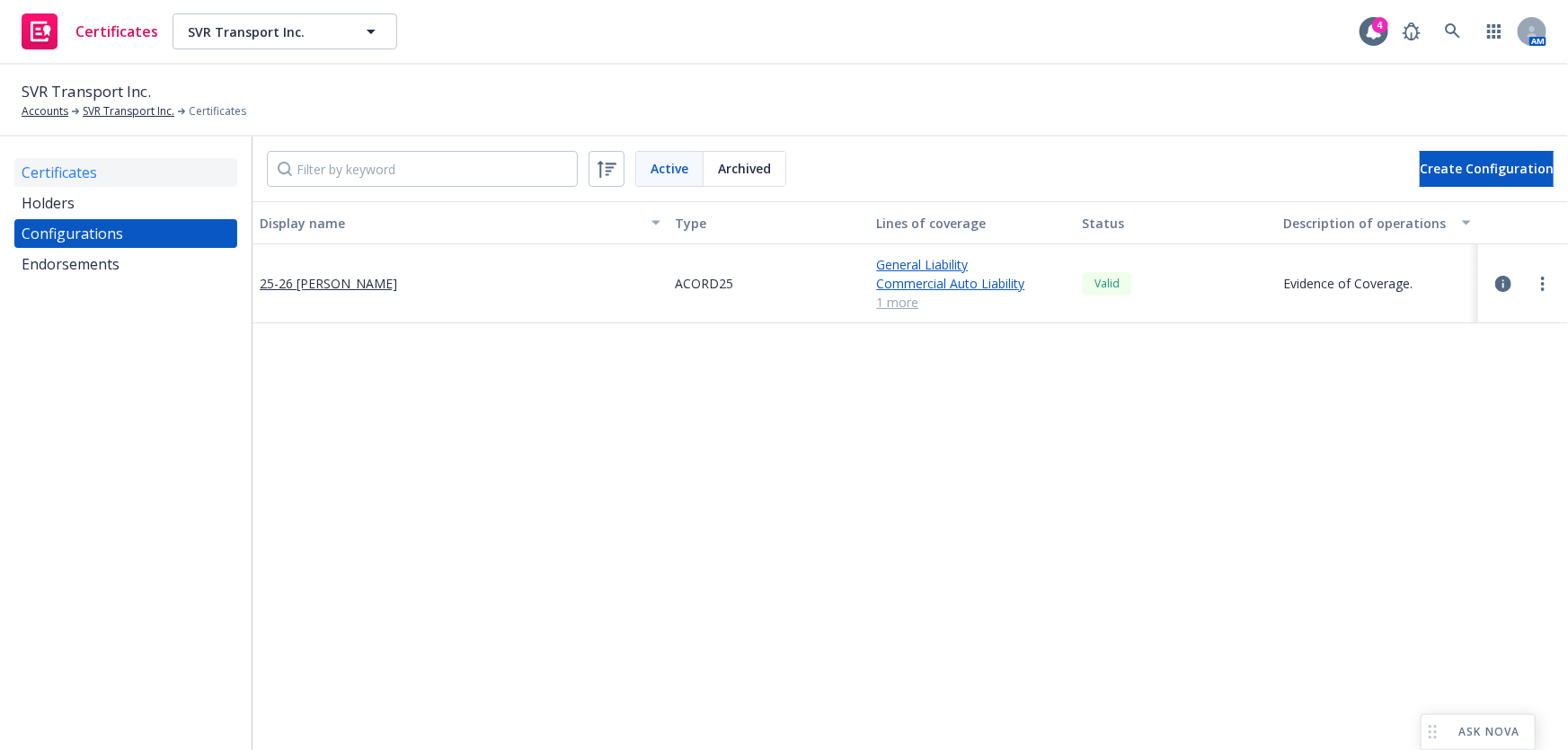 click on "Certificates" at bounding box center (126, 172) 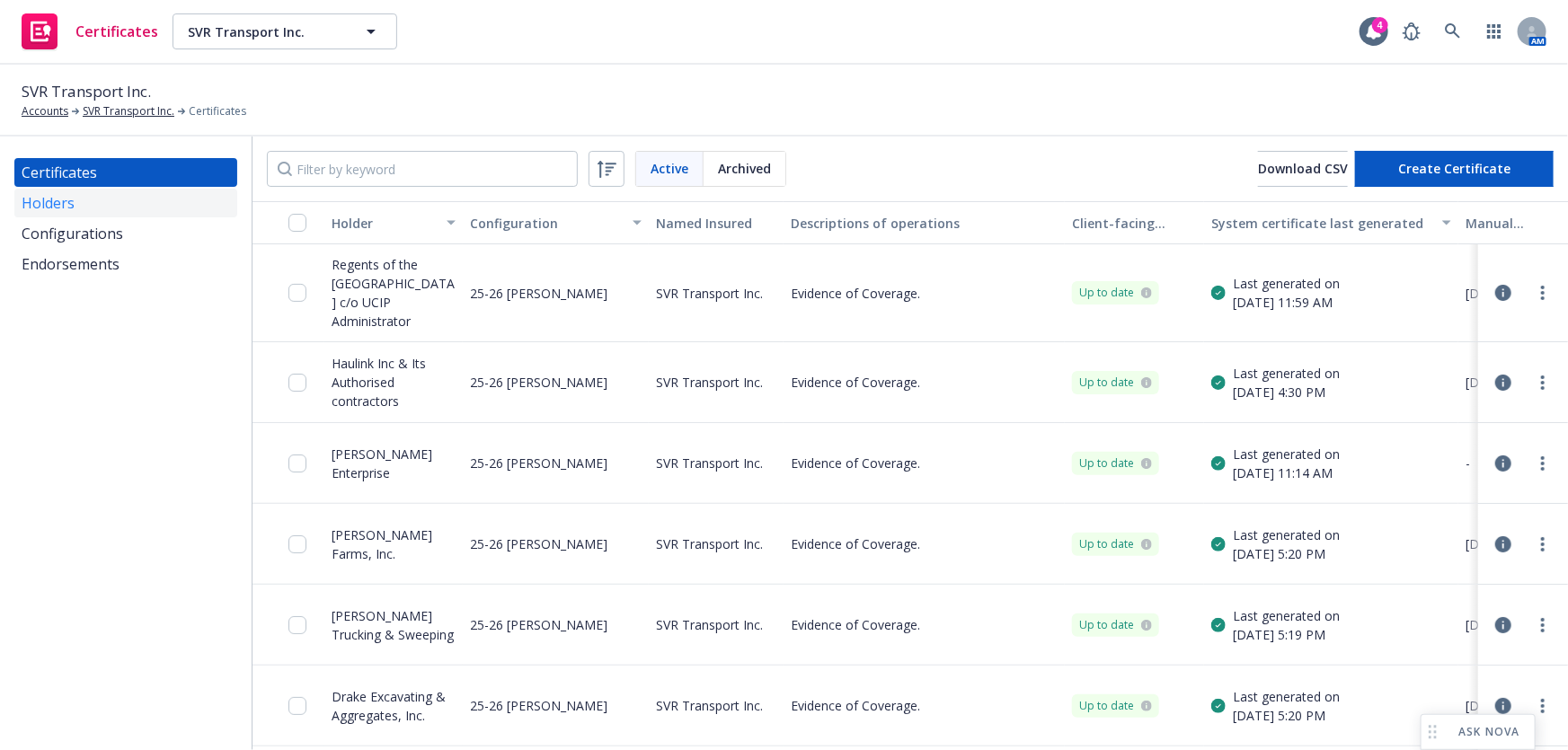 click on "Holders" at bounding box center [126, 203] 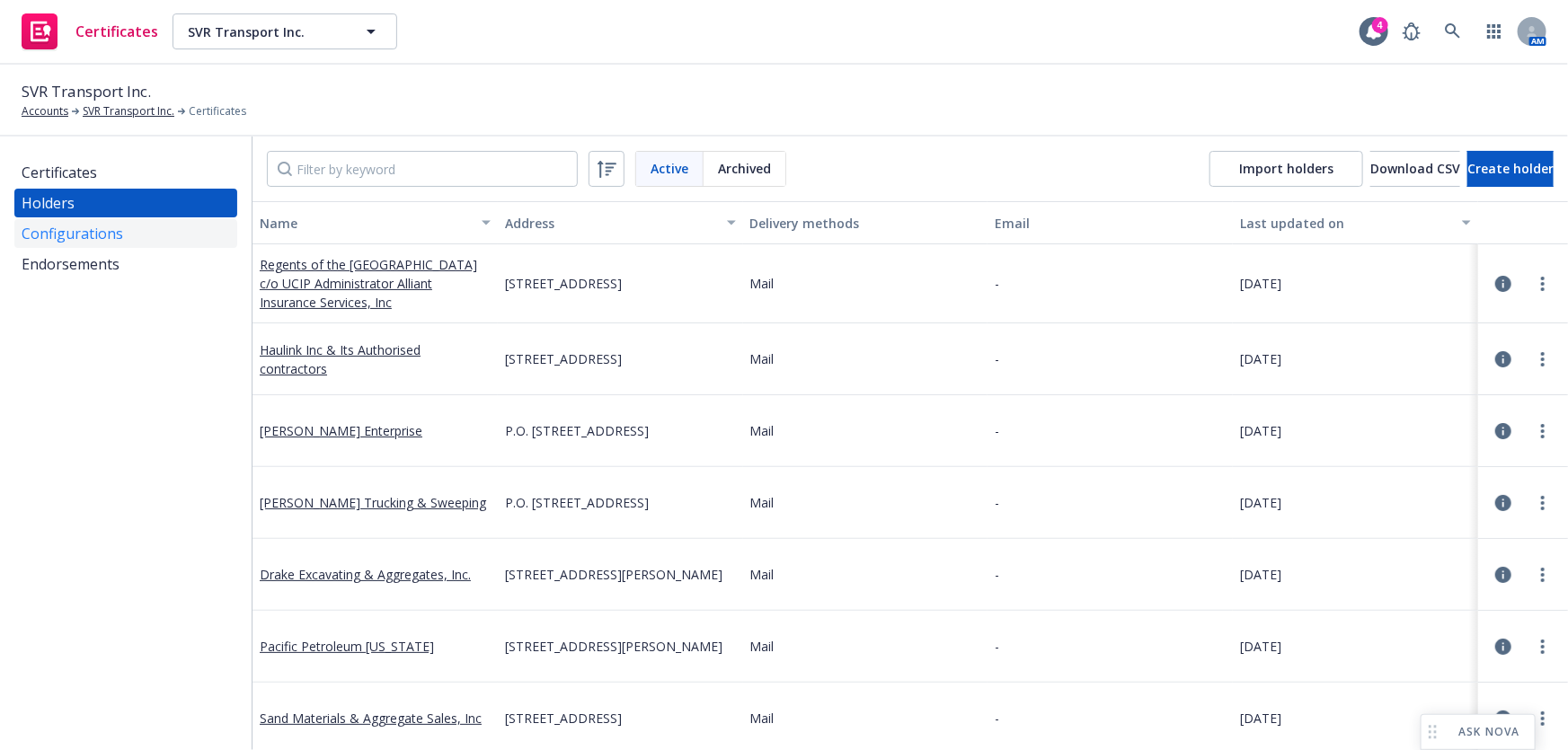 click on "Configurations" at bounding box center [126, 234] 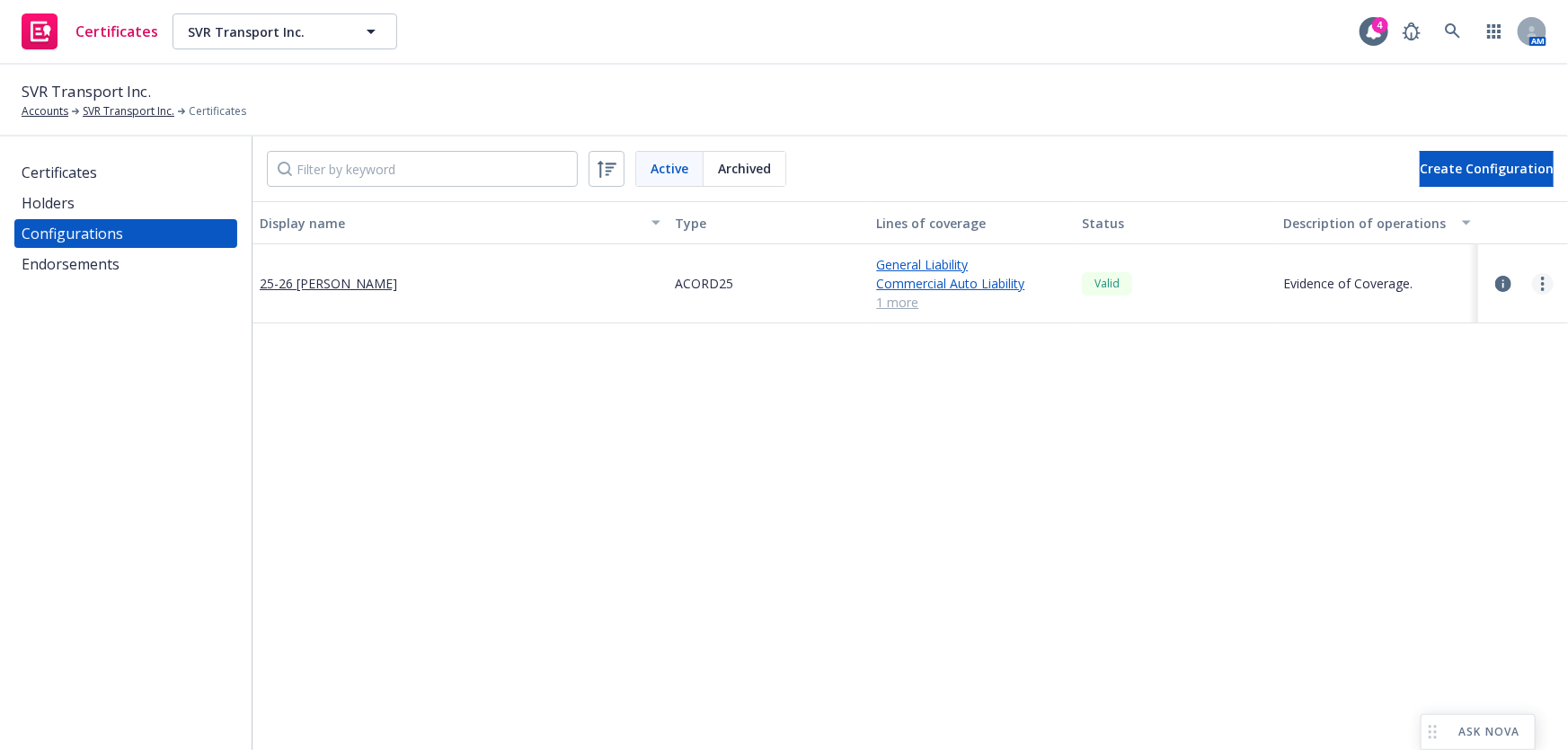 click at bounding box center (1543, 284) 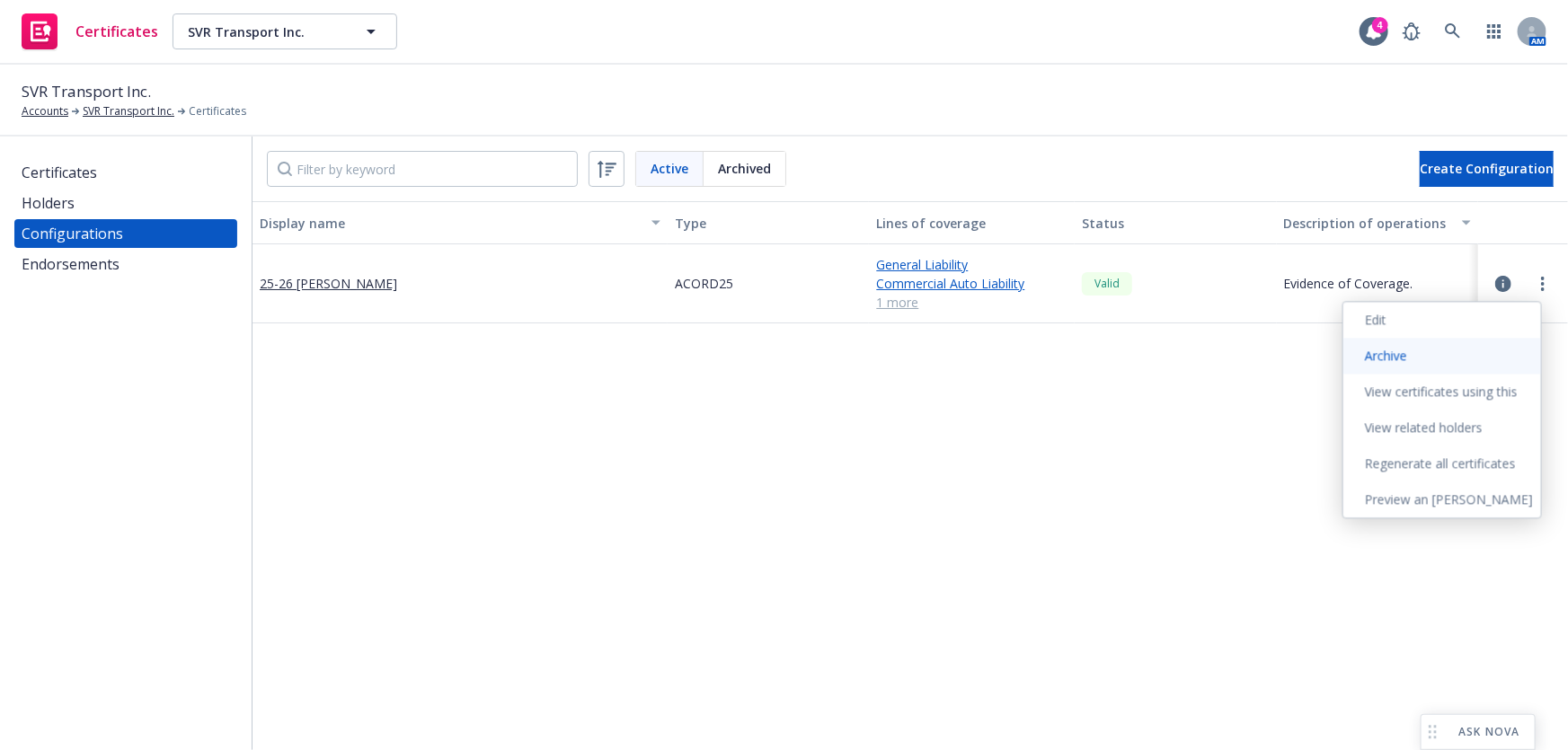 click on "Archive" at bounding box center (1442, 356) 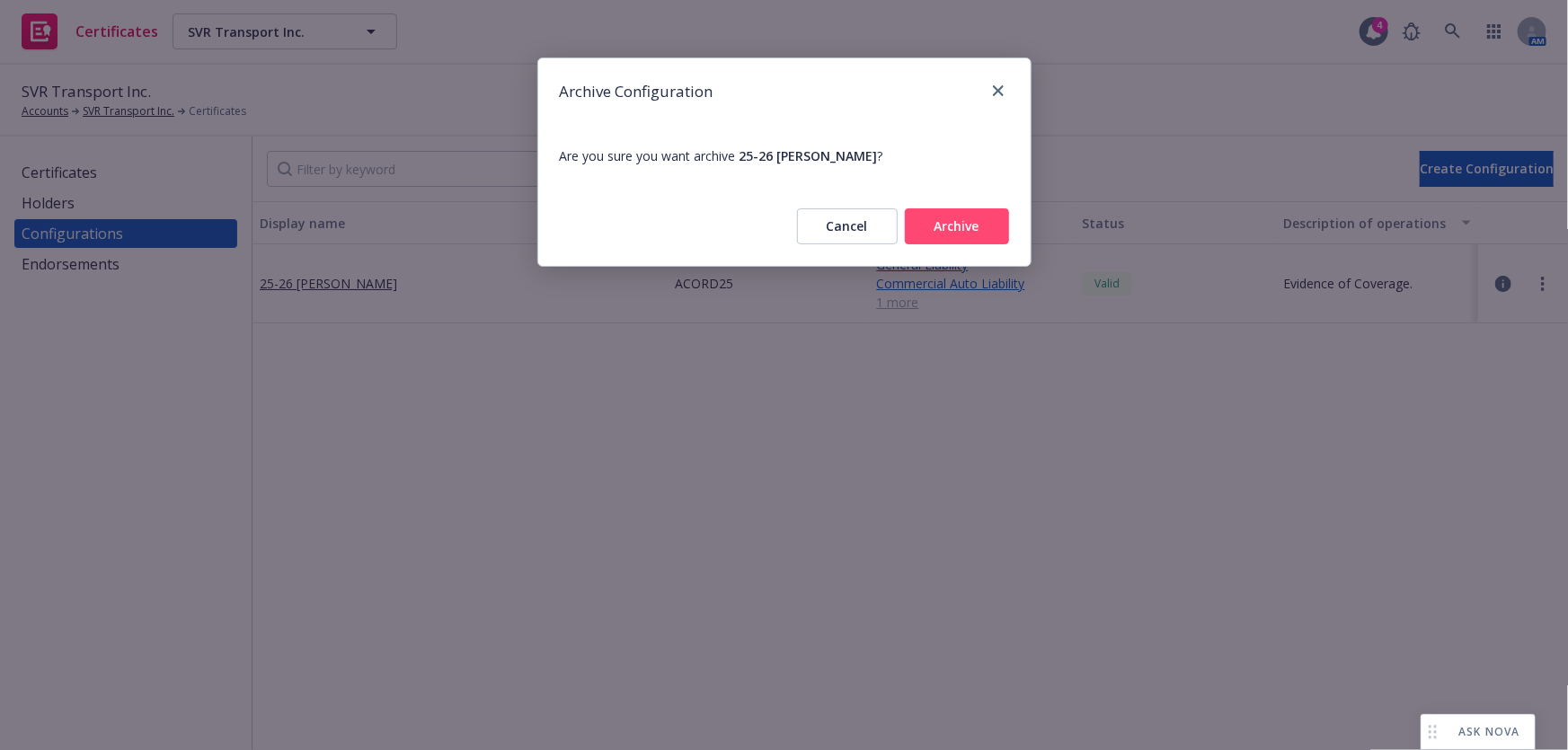 click on "Archive Configuration Are you sure you want archive   25-26 GAW ? Cancel Archive" at bounding box center [784, 375] 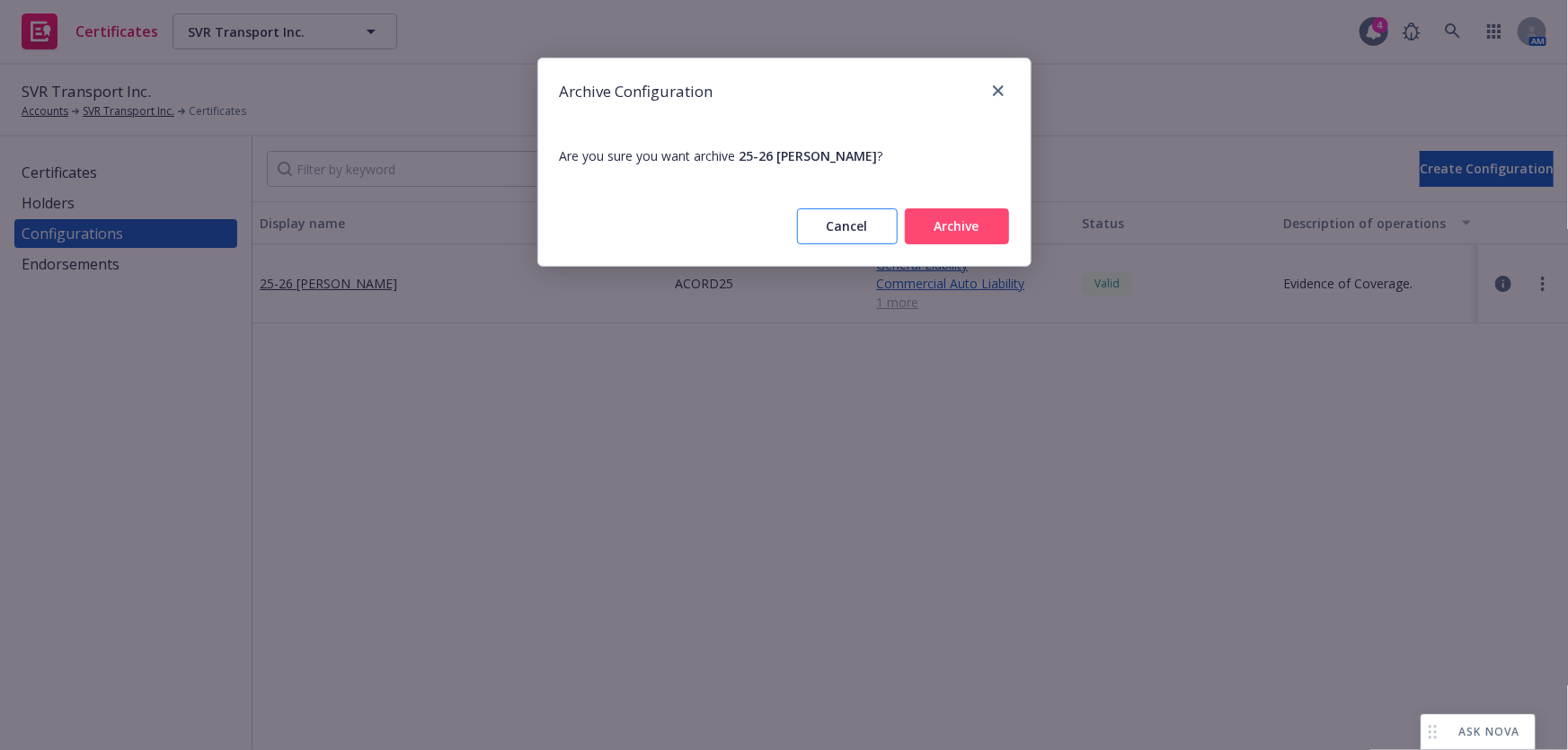 click on "Cancel" at bounding box center [847, 226] 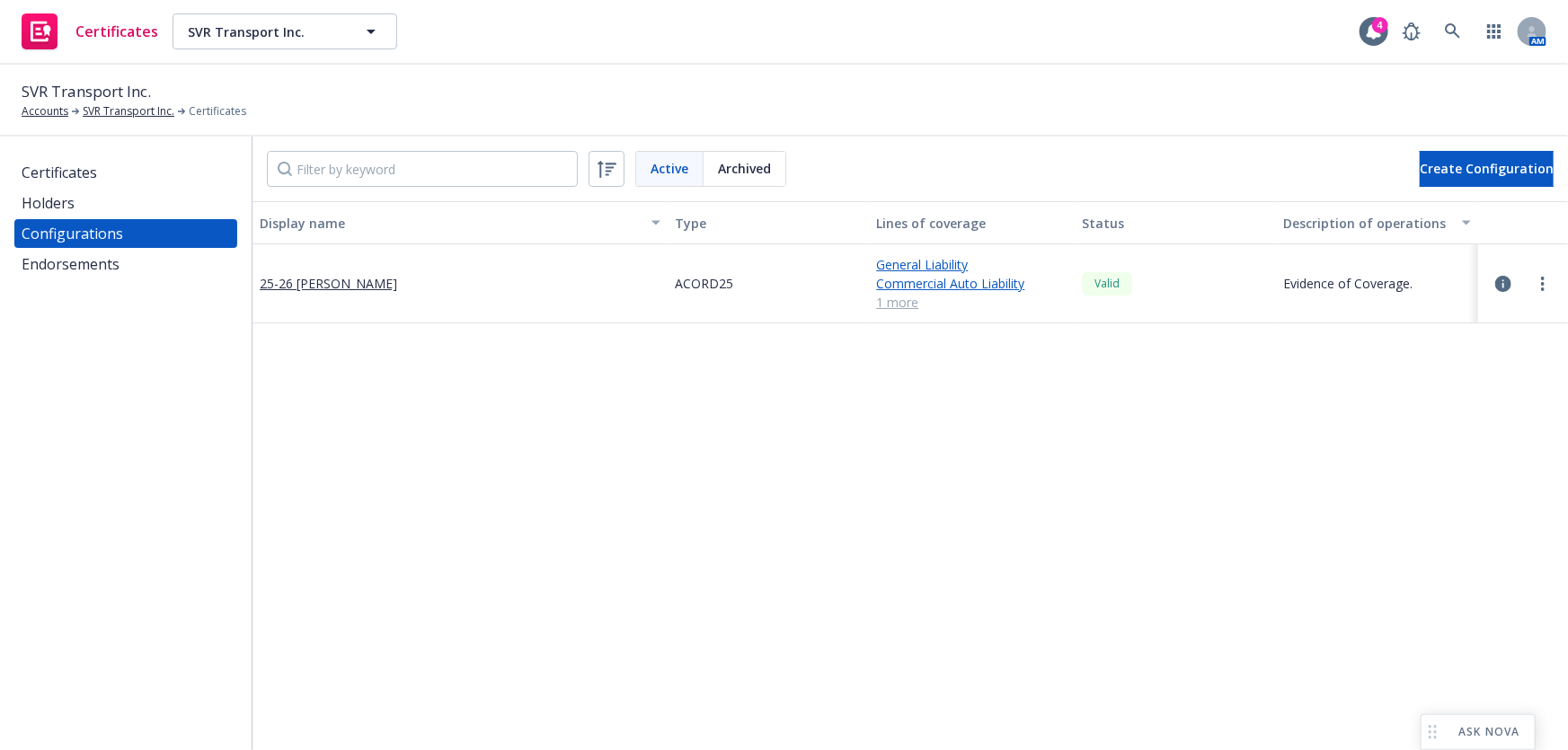 drag, startPoint x: 1533, startPoint y: 287, endPoint x: 1429, endPoint y: 293, distance: 104.17293 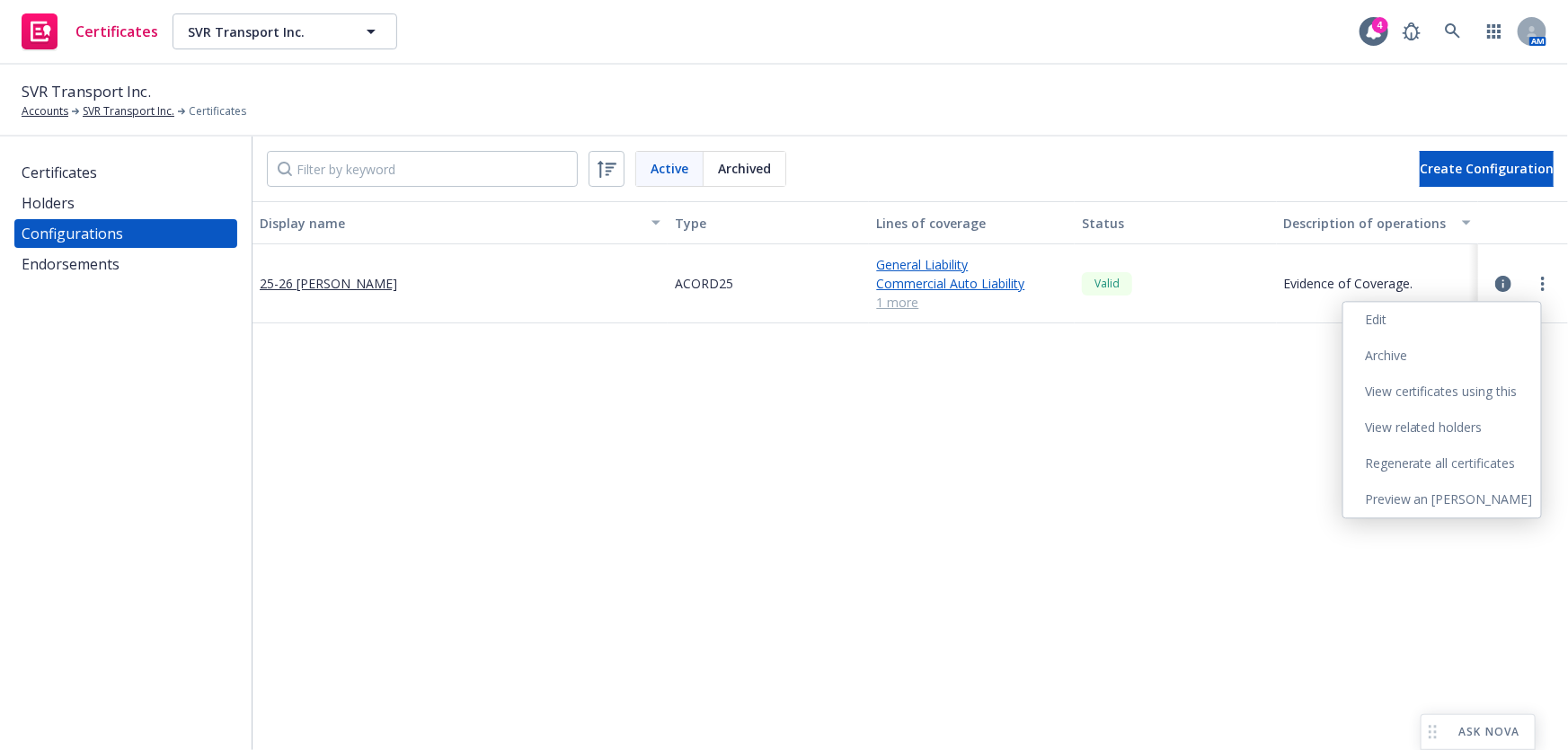 click on "Edit" at bounding box center [1442, 320] 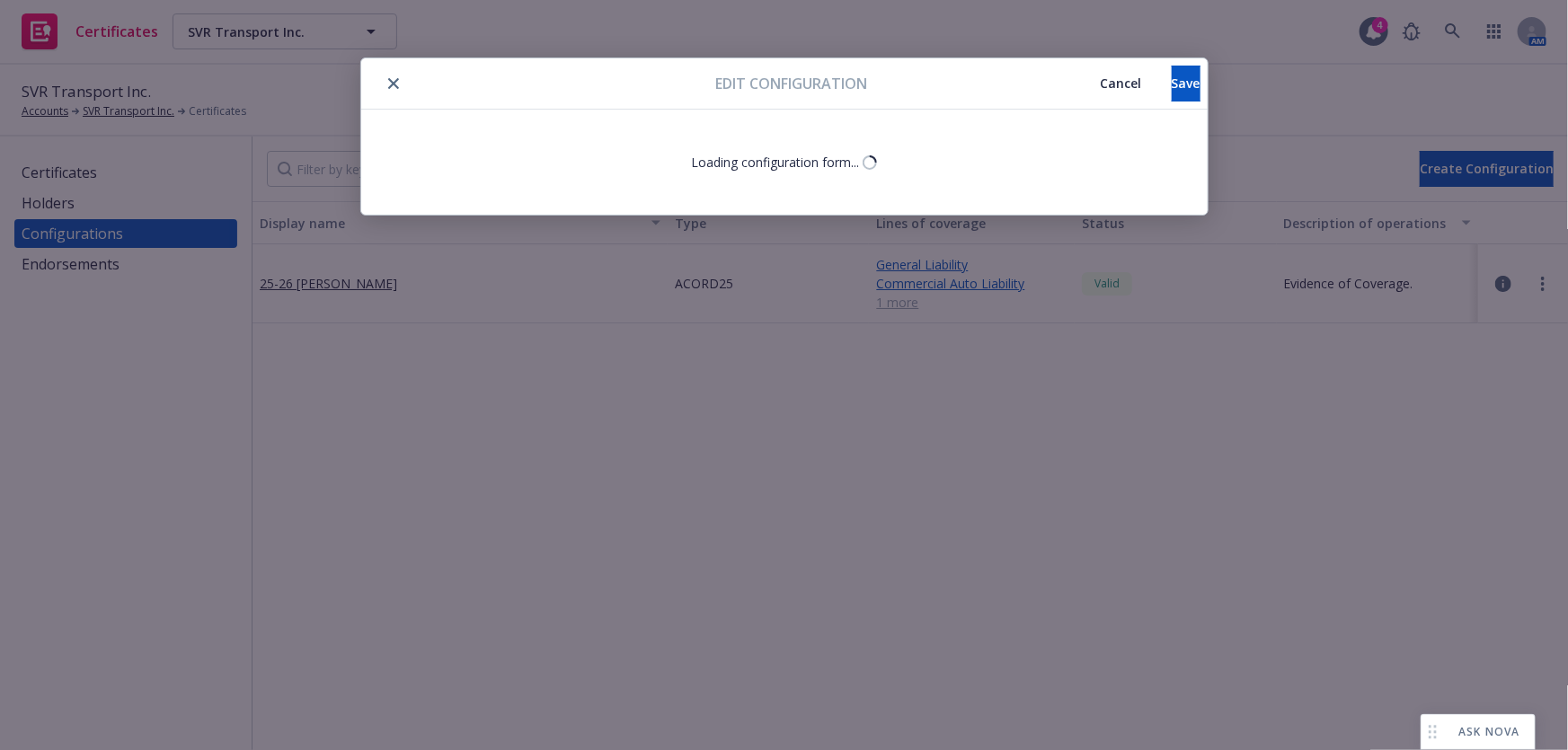 select on "Acord_25" 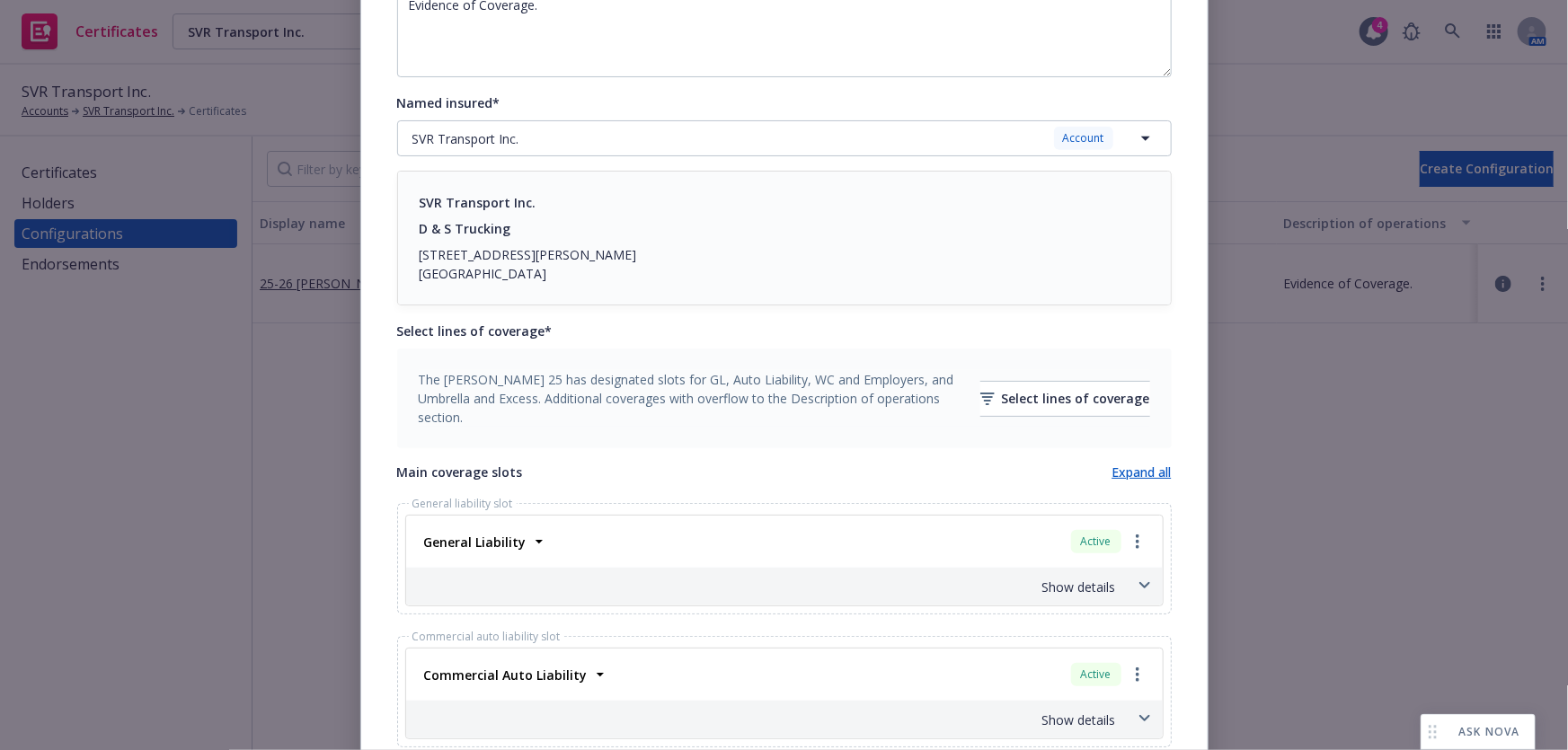 scroll, scrollTop: 653, scrollLeft: 0, axis: vertical 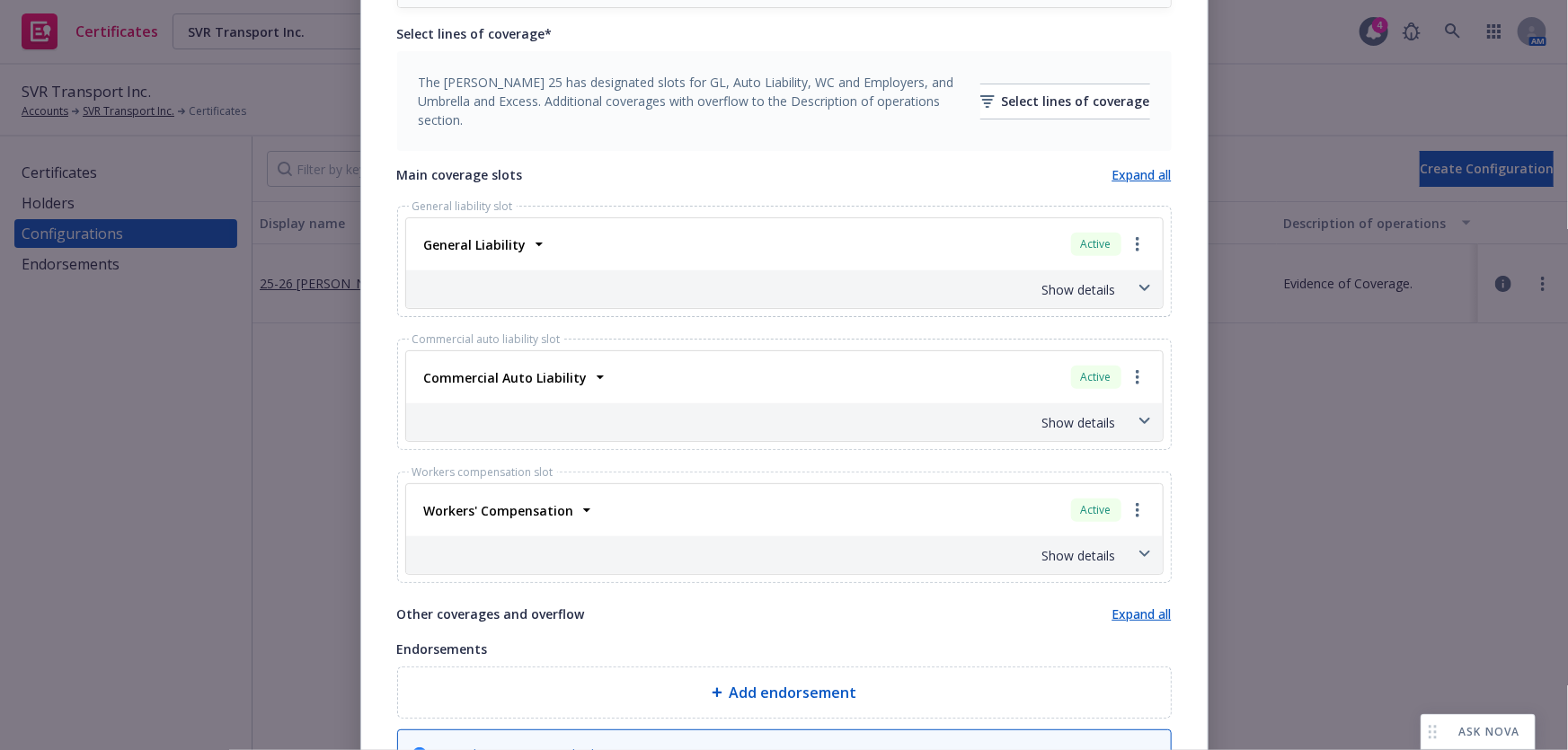 click on "General Liability" at bounding box center (474, 244) 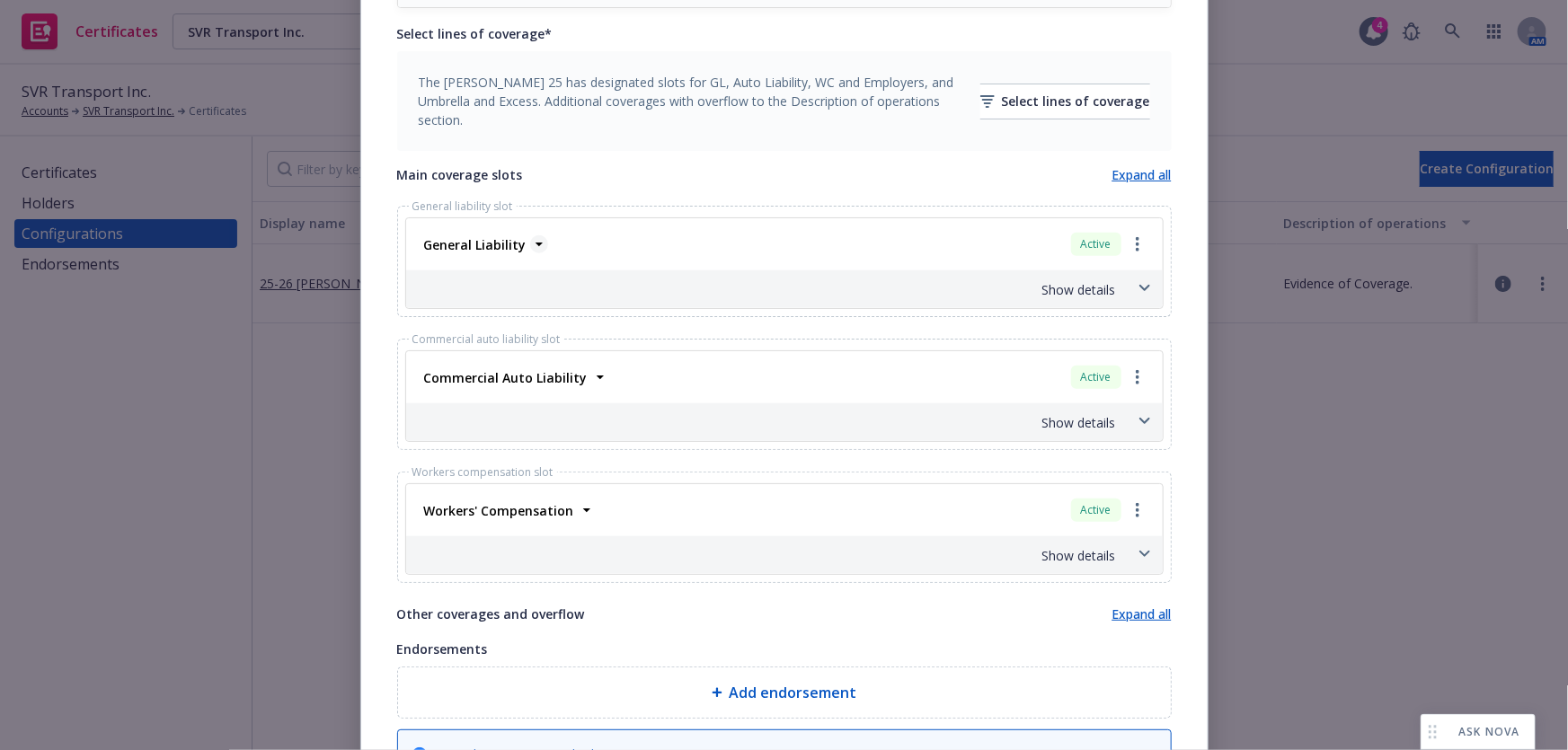 click on "General Liability" at bounding box center [475, 244] 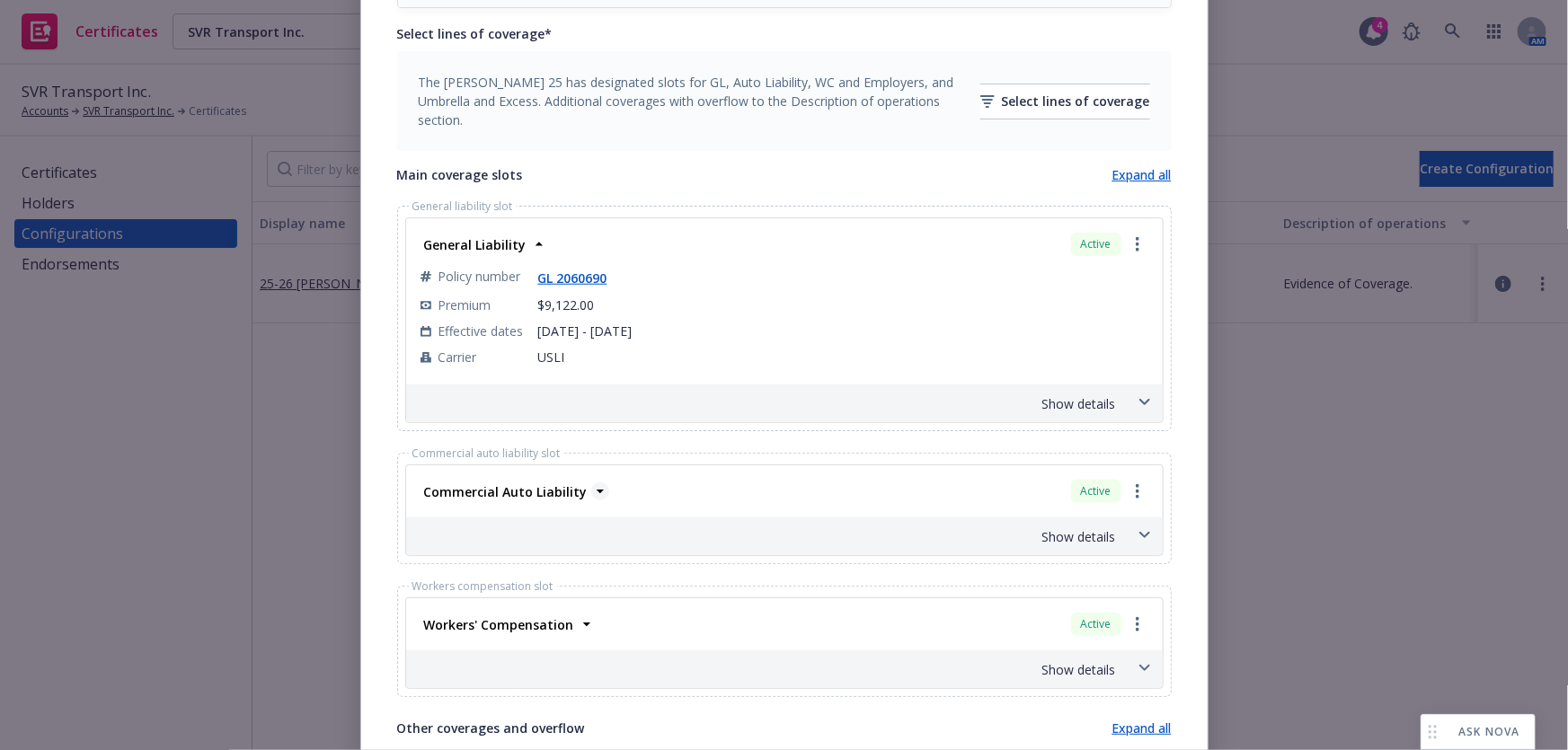 click on "Commercial Auto Liability" at bounding box center (506, 491) 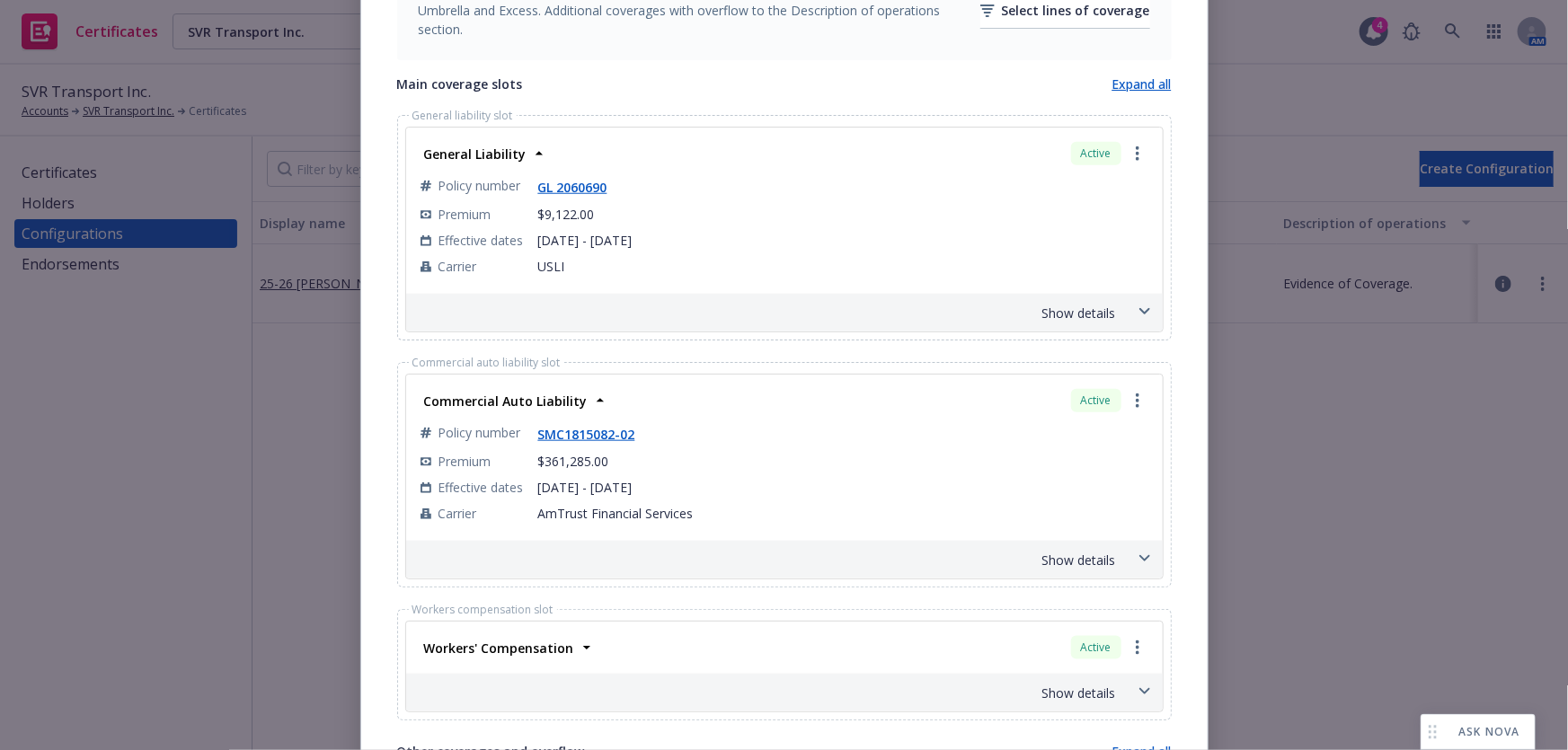 scroll, scrollTop: 898, scrollLeft: 0, axis: vertical 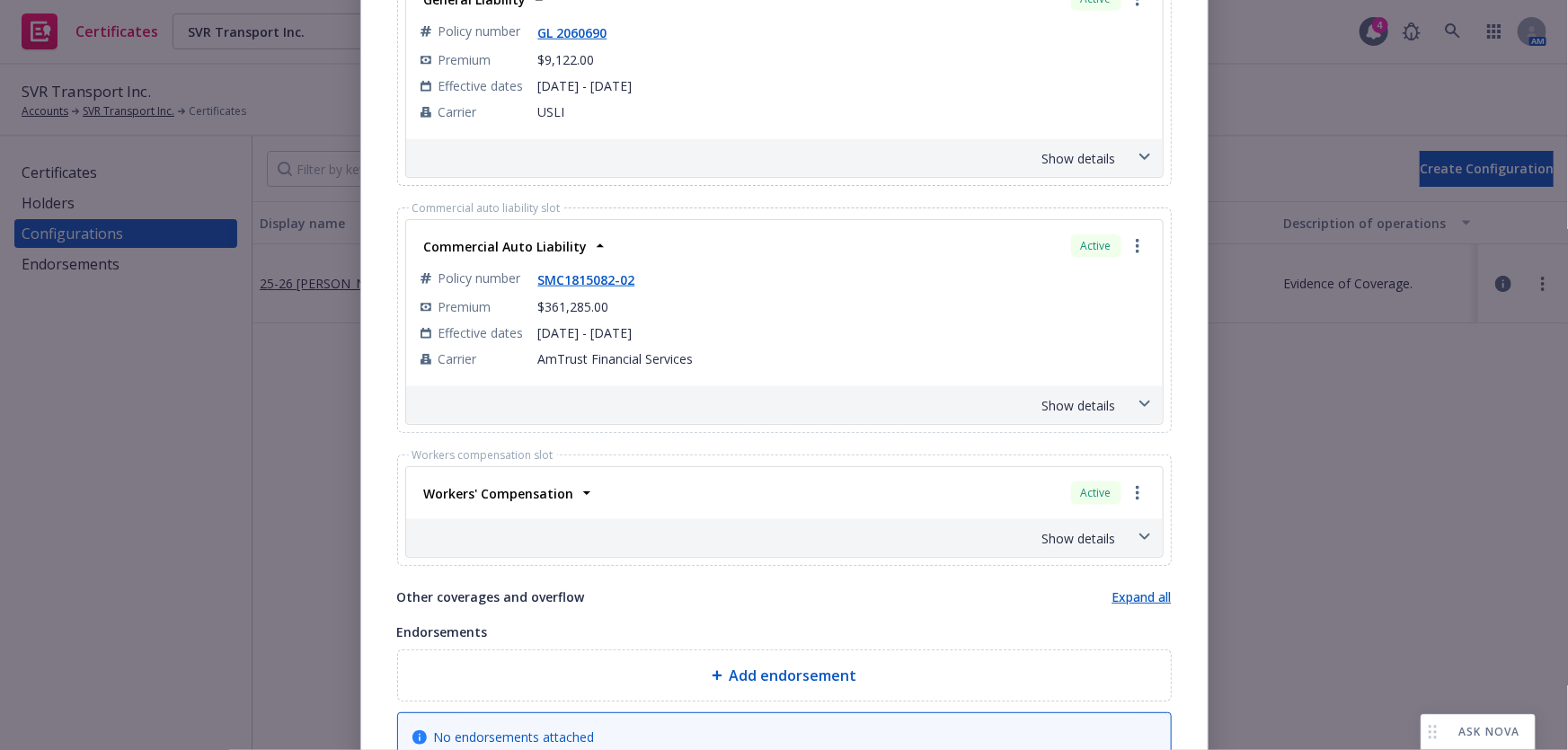 click on "Workers' Compensation" at bounding box center [497, 493] 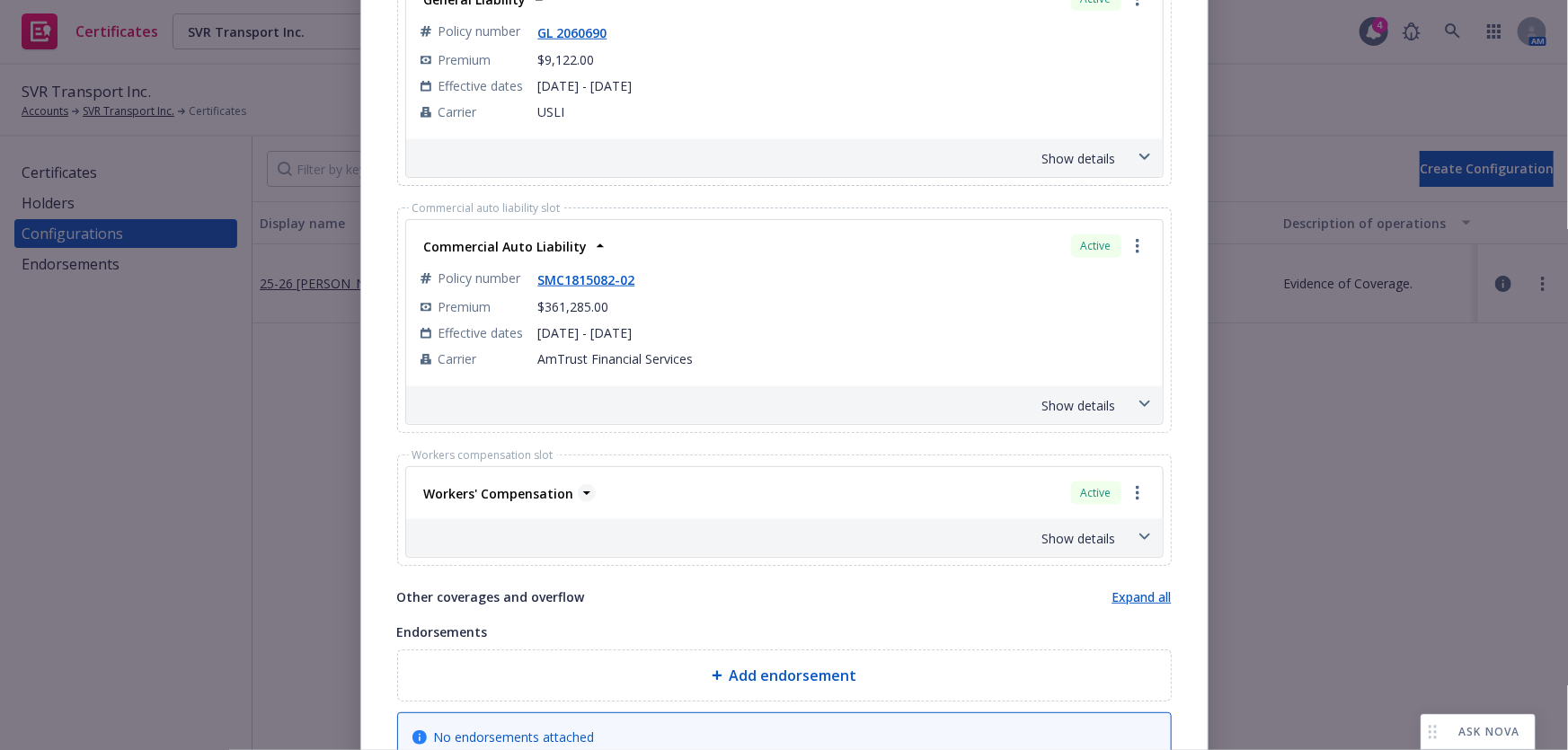 click on "Workers' Compensation" at bounding box center [499, 493] 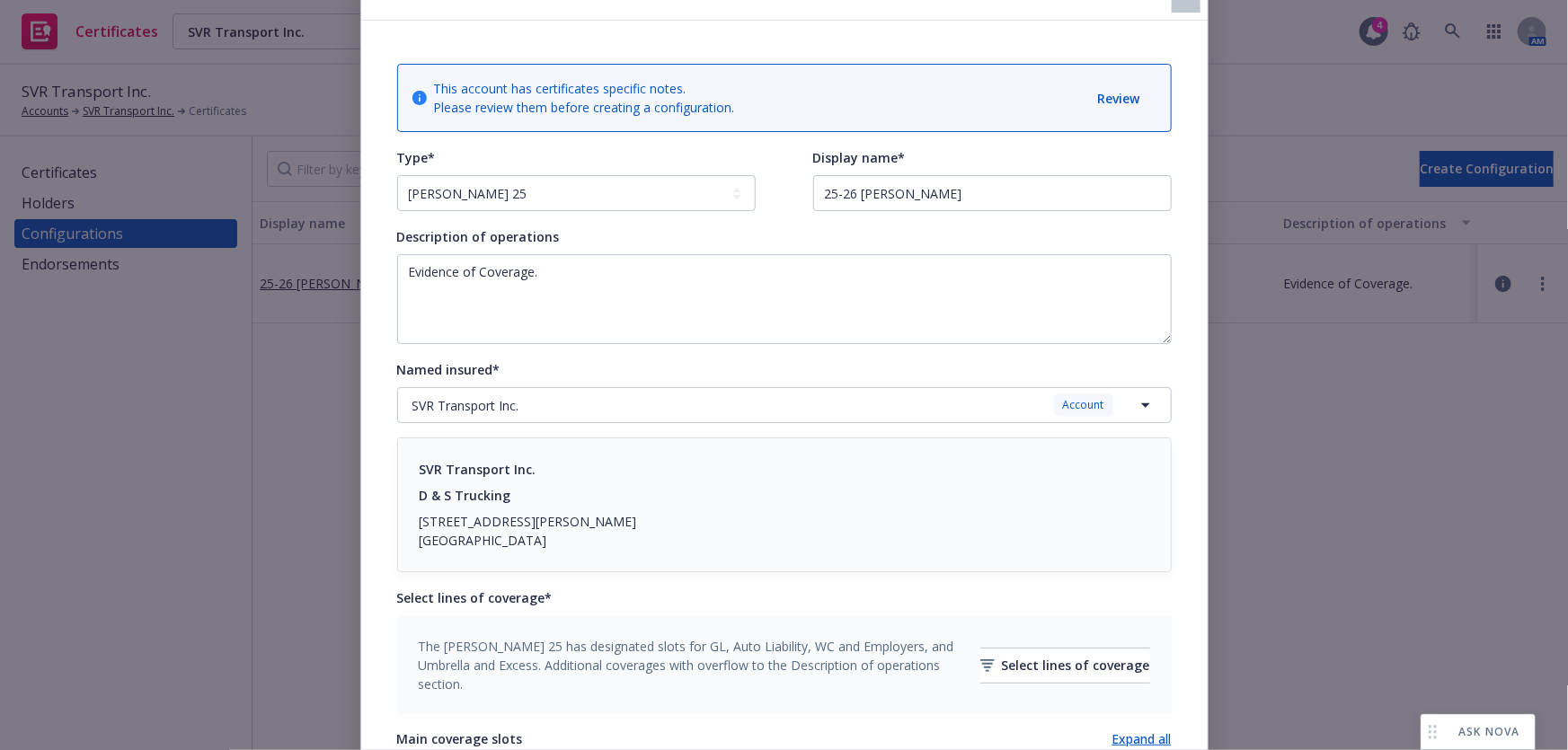 scroll, scrollTop: 0, scrollLeft: 0, axis: both 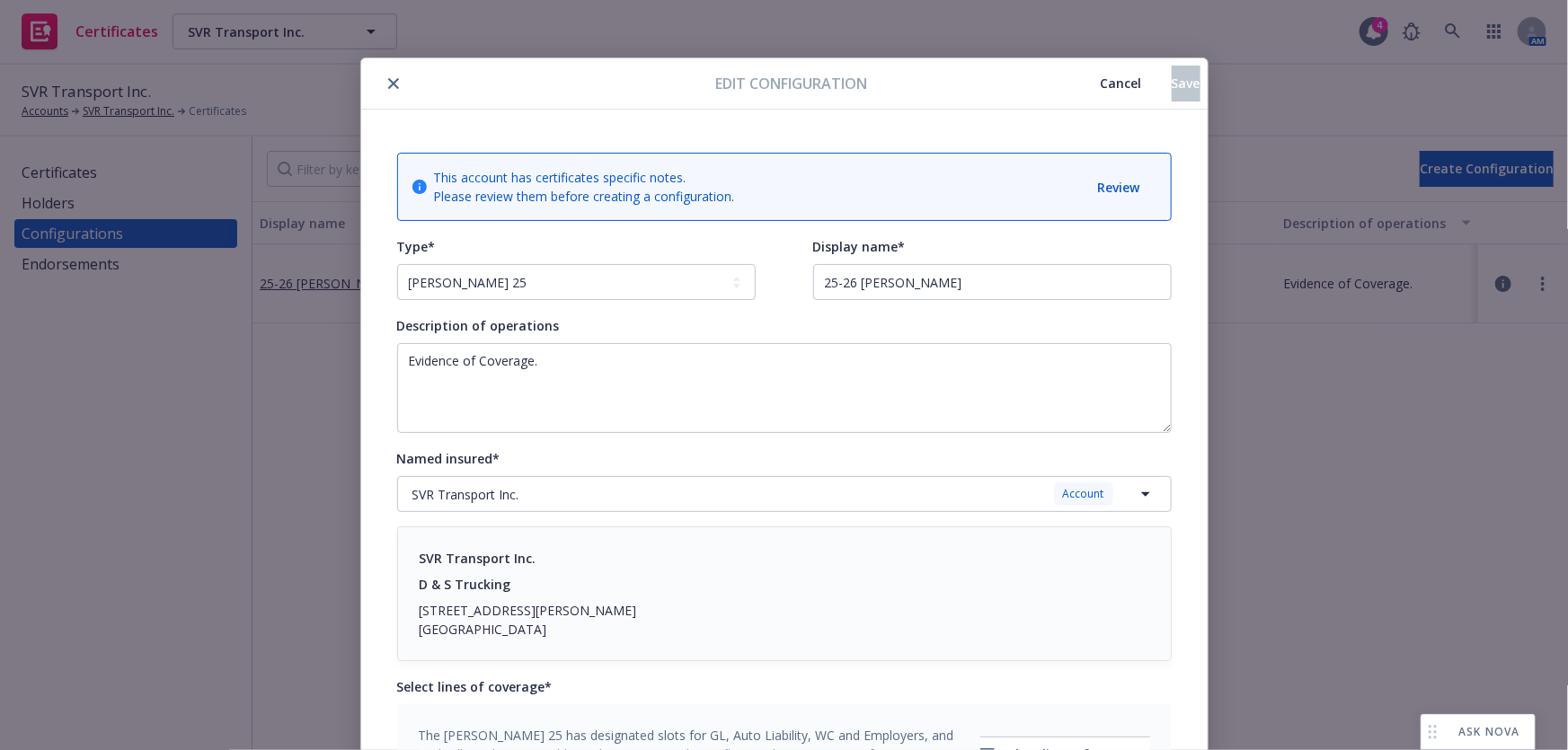 click at bounding box center (542, 84) 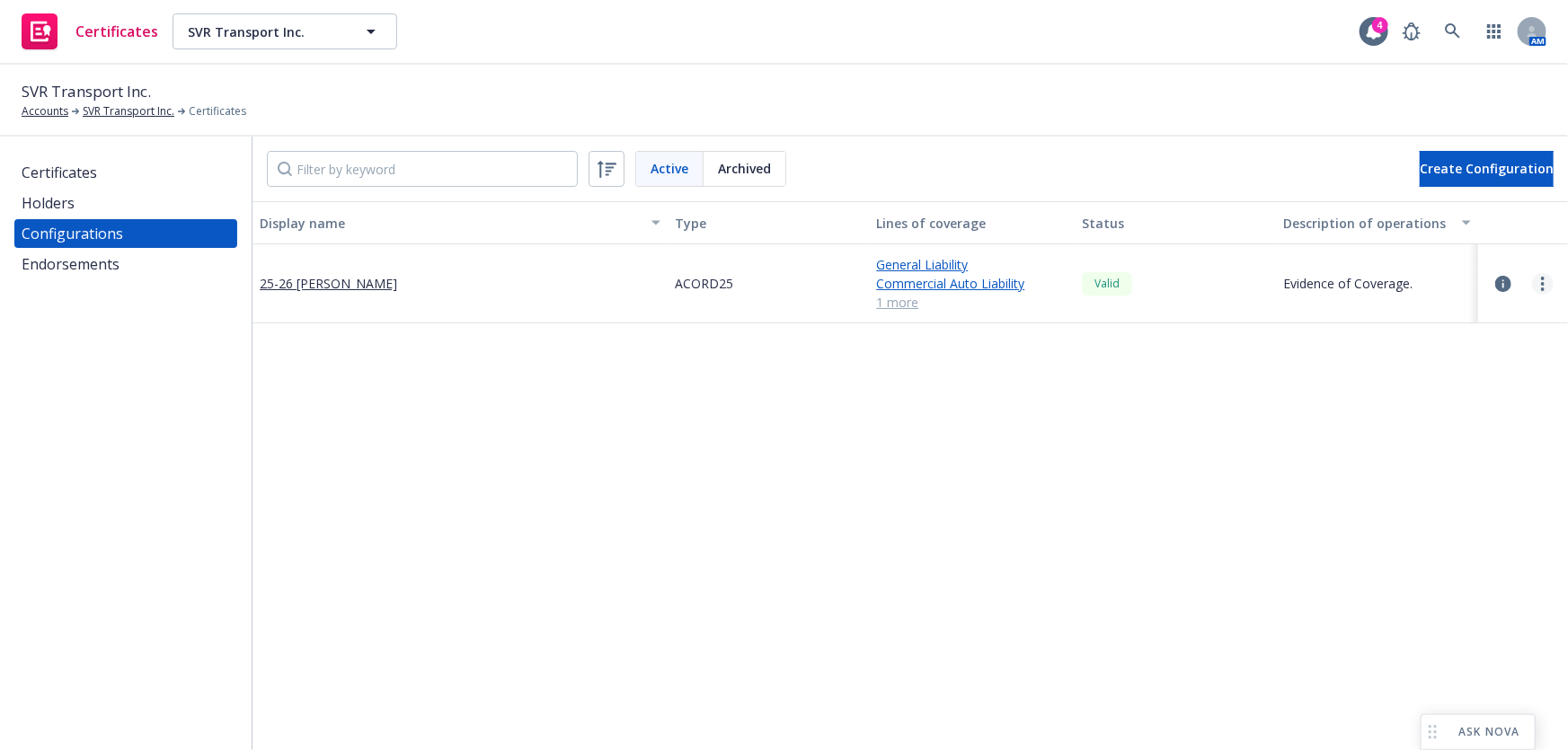 click at bounding box center [1543, 284] 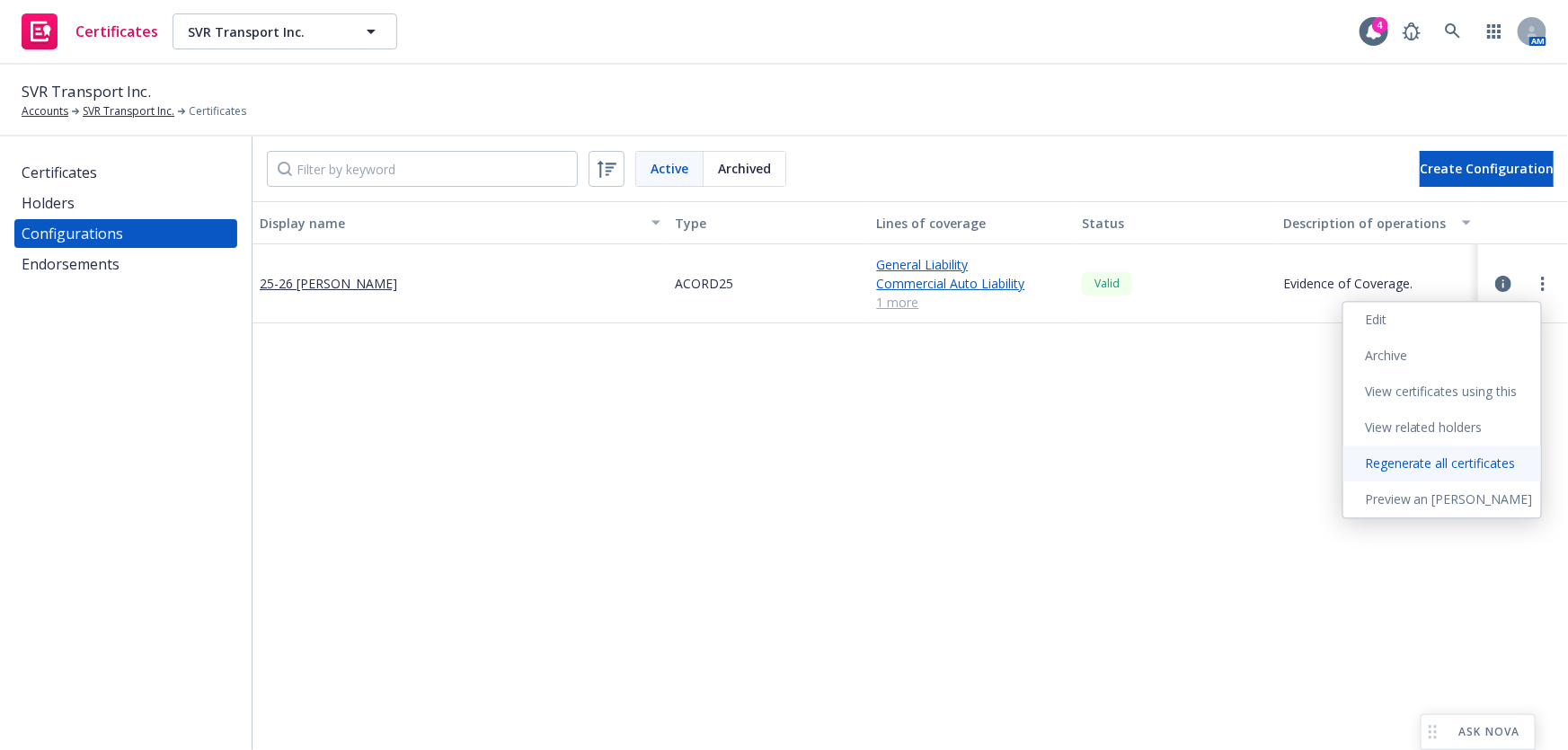 click on "Regenerate all certificates" at bounding box center (1442, 463) 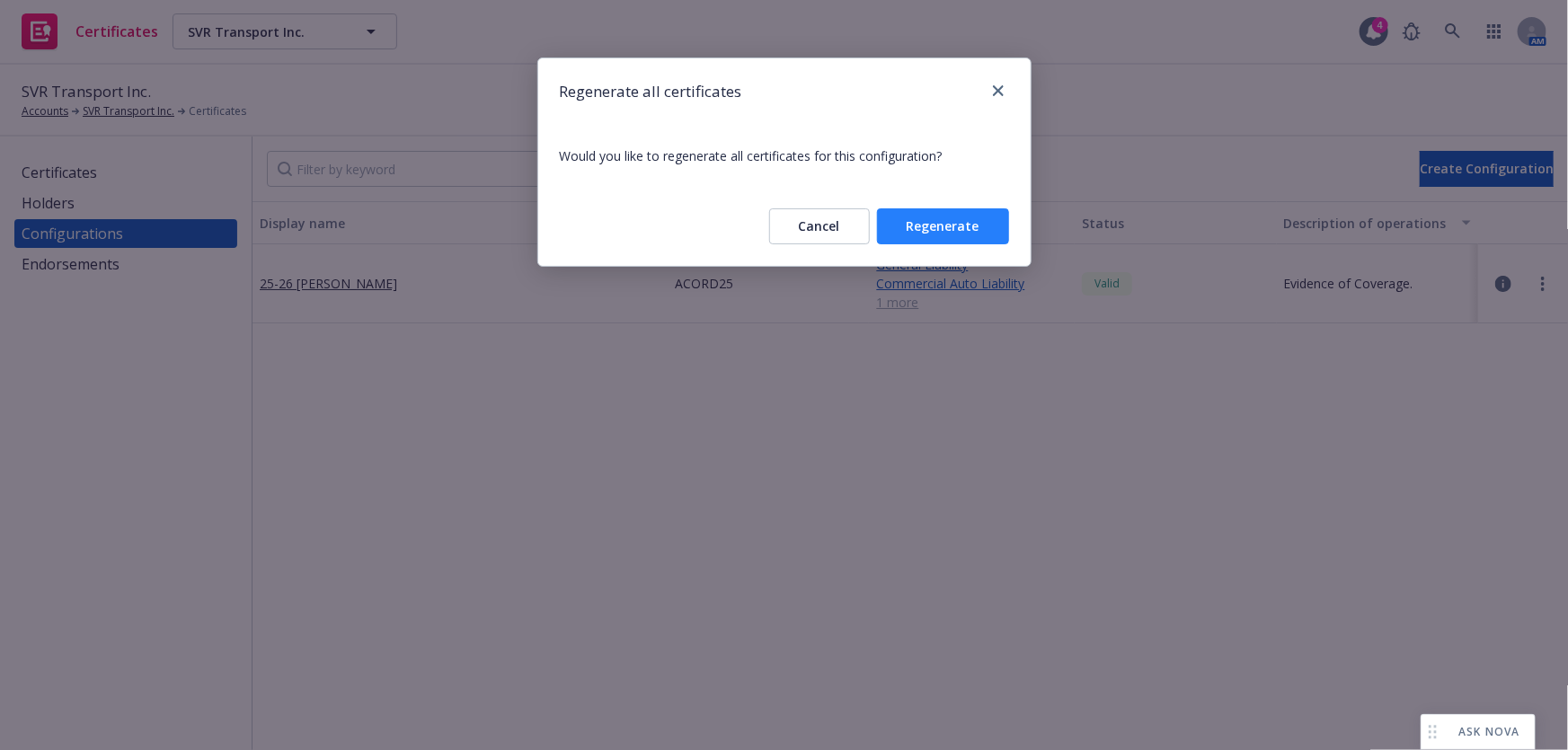 click on "Regenerate" at bounding box center [943, 226] 